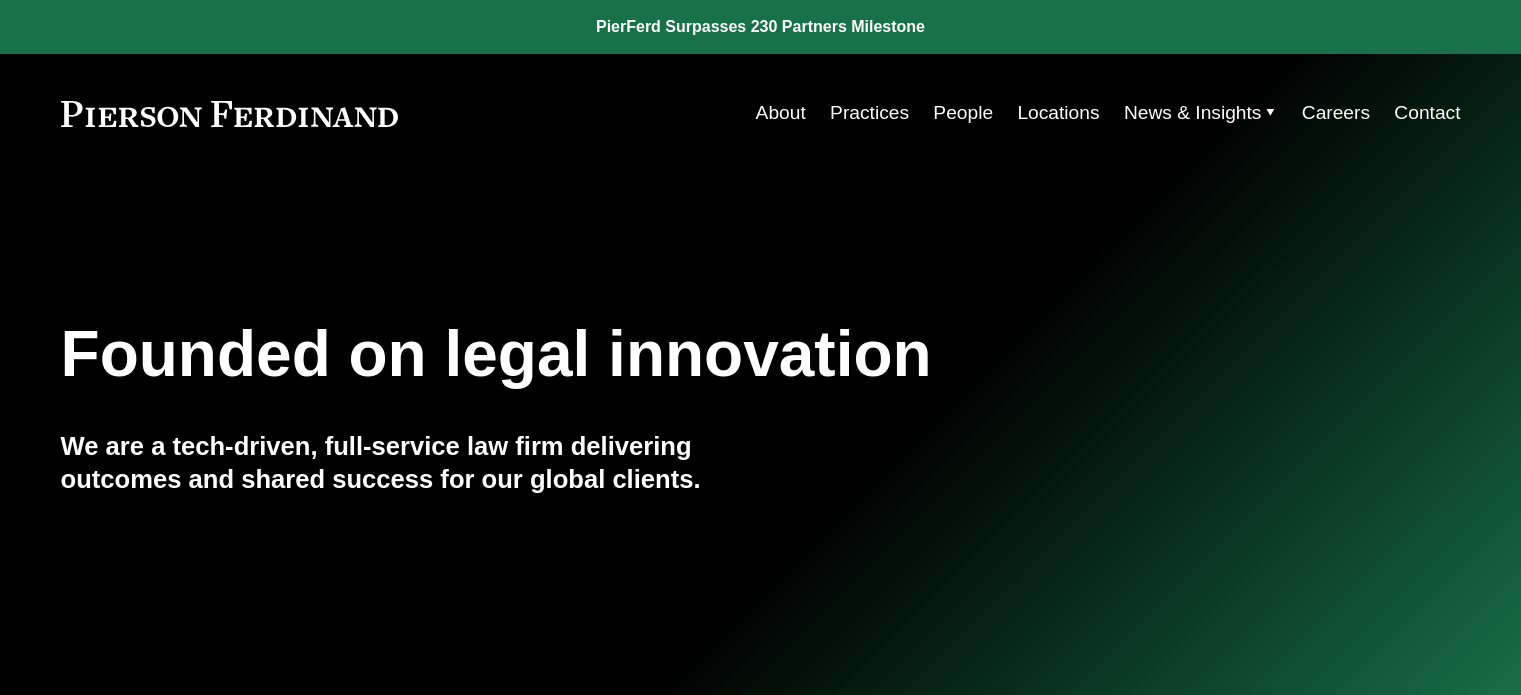 scroll, scrollTop: 0, scrollLeft: 0, axis: both 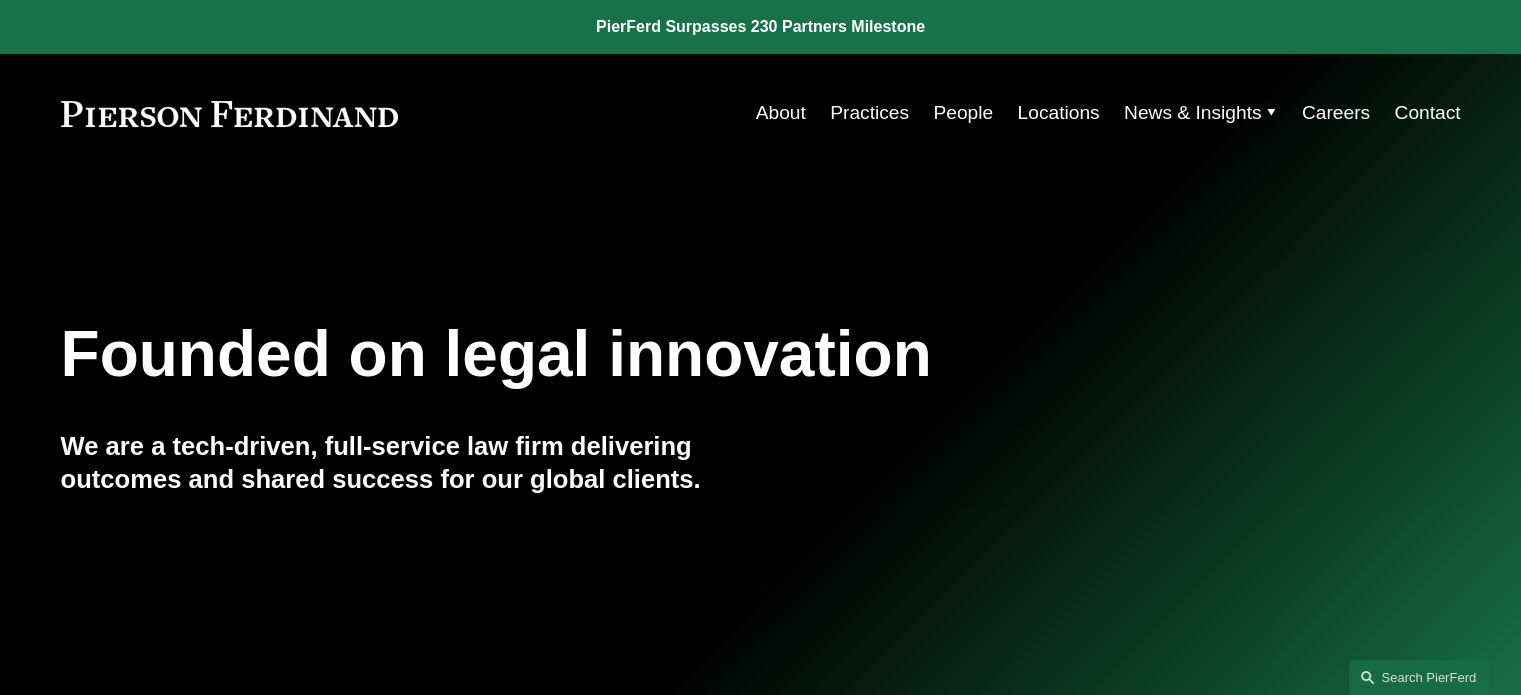 click on "People" at bounding box center (963, 113) 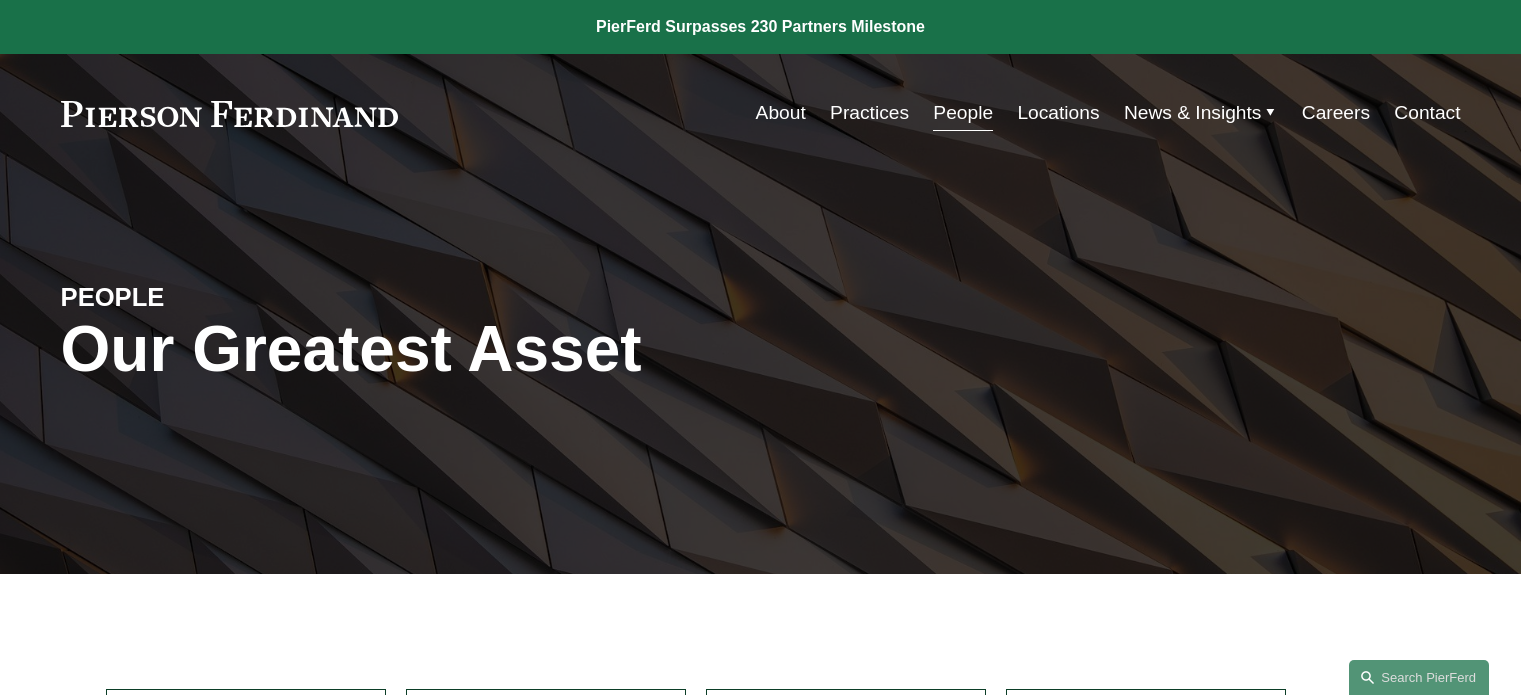scroll, scrollTop: 0, scrollLeft: 0, axis: both 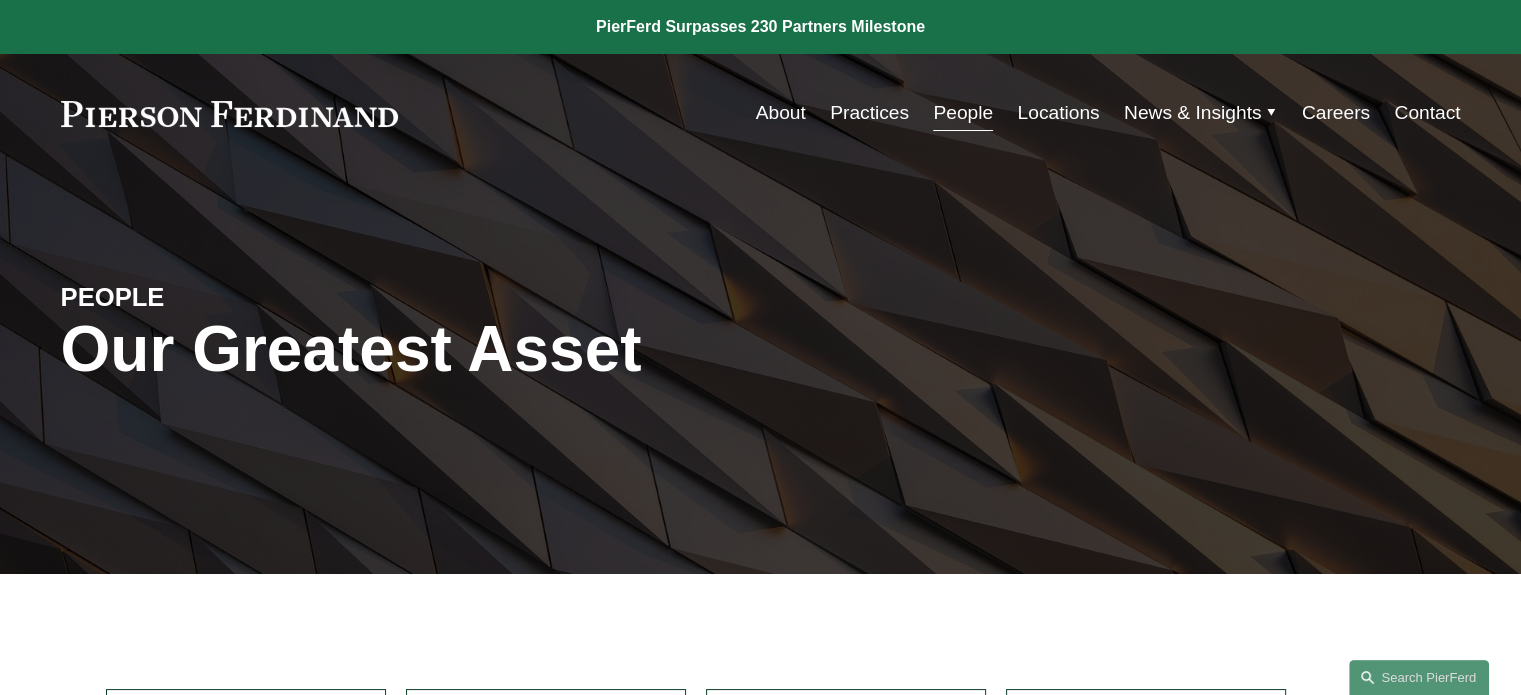 click on "Locations" at bounding box center (1058, 113) 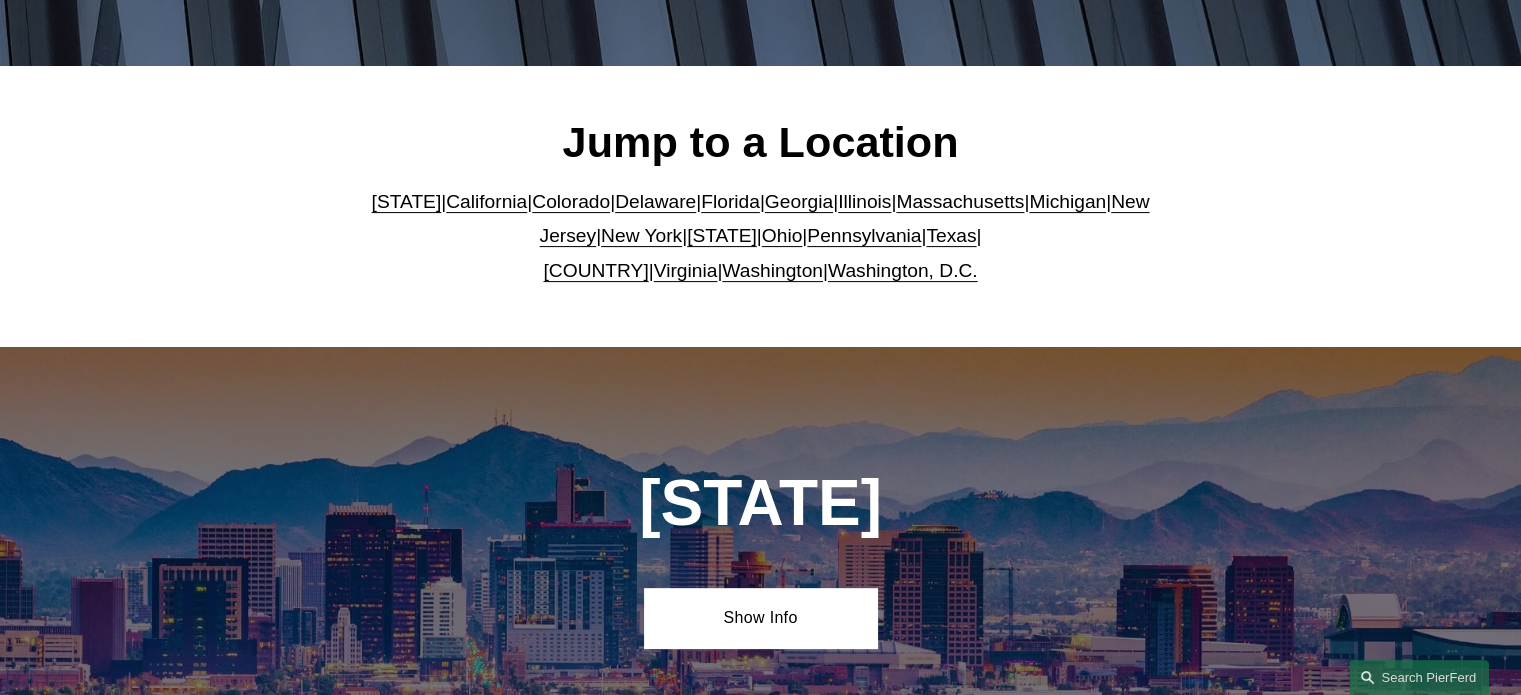 scroll, scrollTop: 600, scrollLeft: 0, axis: vertical 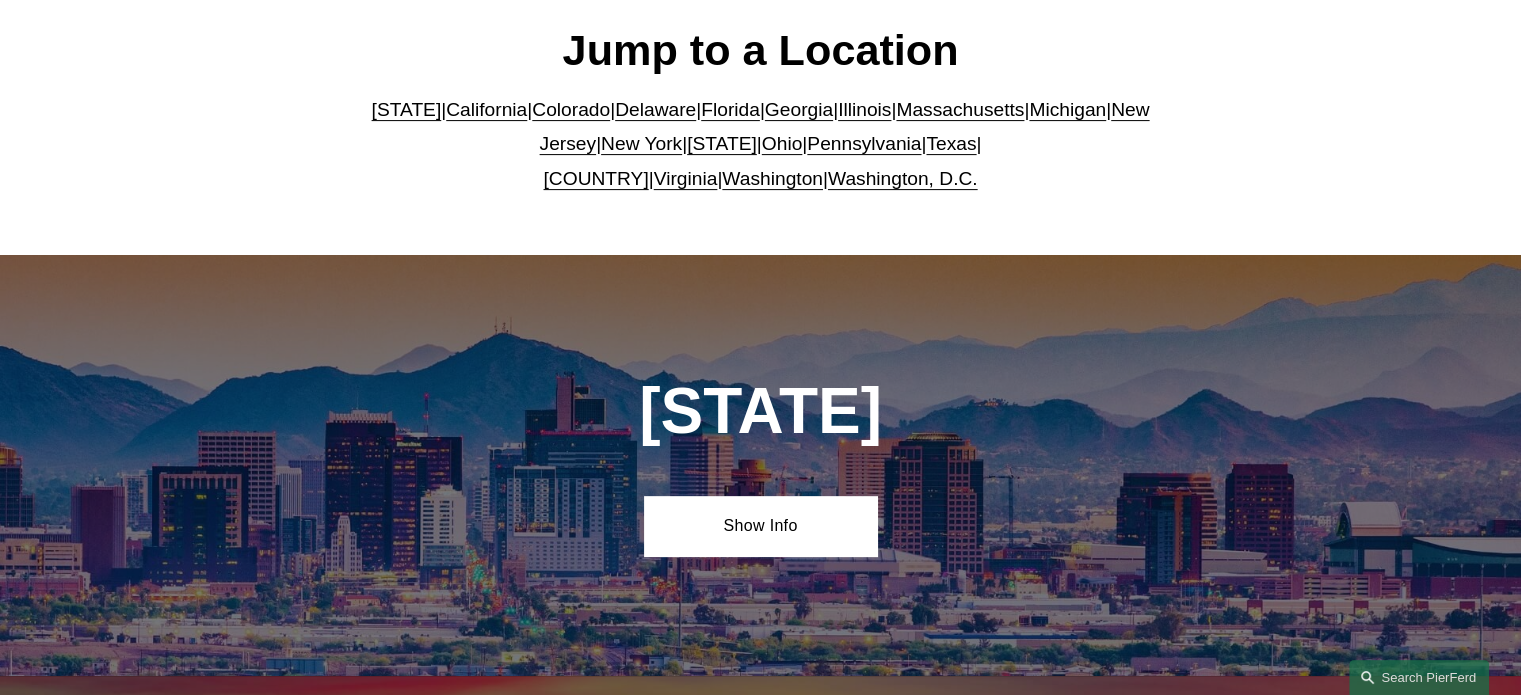 click on "Ohio" at bounding box center (782, 143) 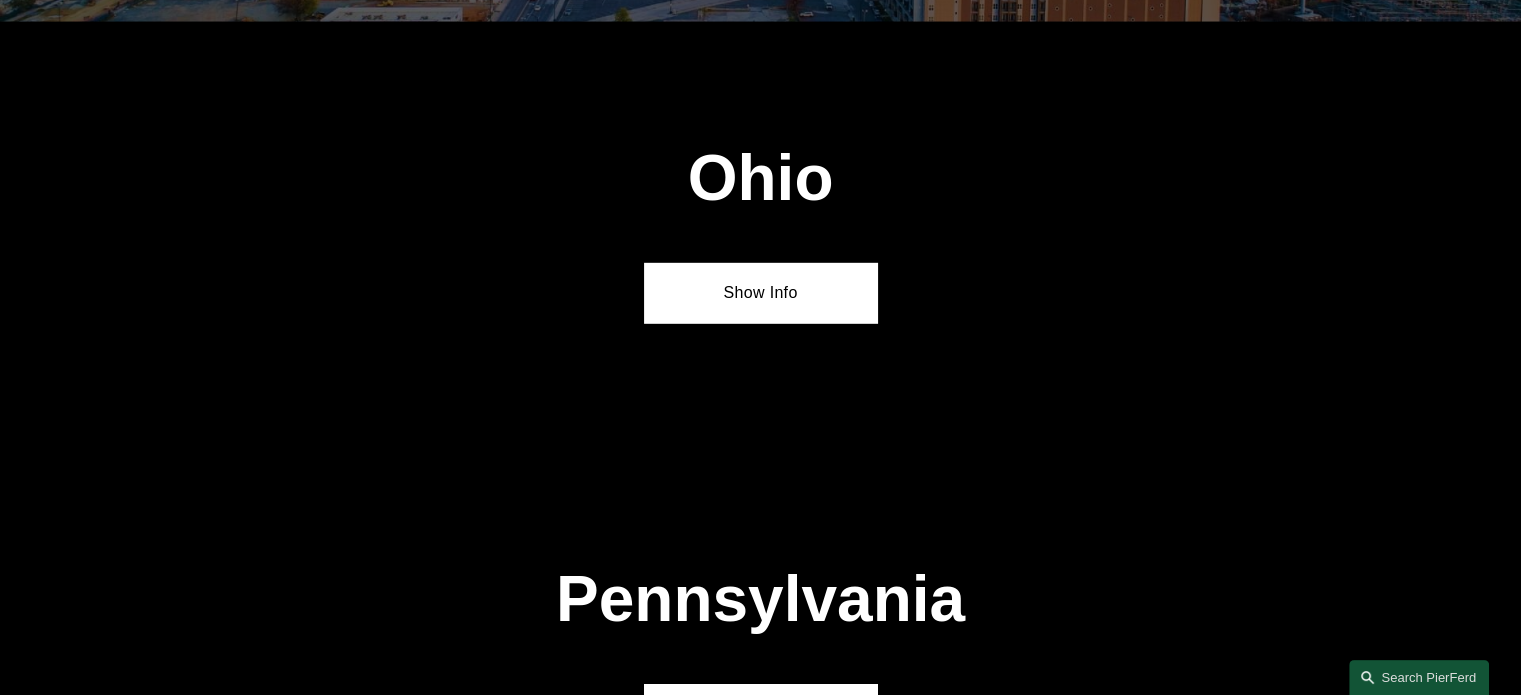 scroll, scrollTop: 5913, scrollLeft: 0, axis: vertical 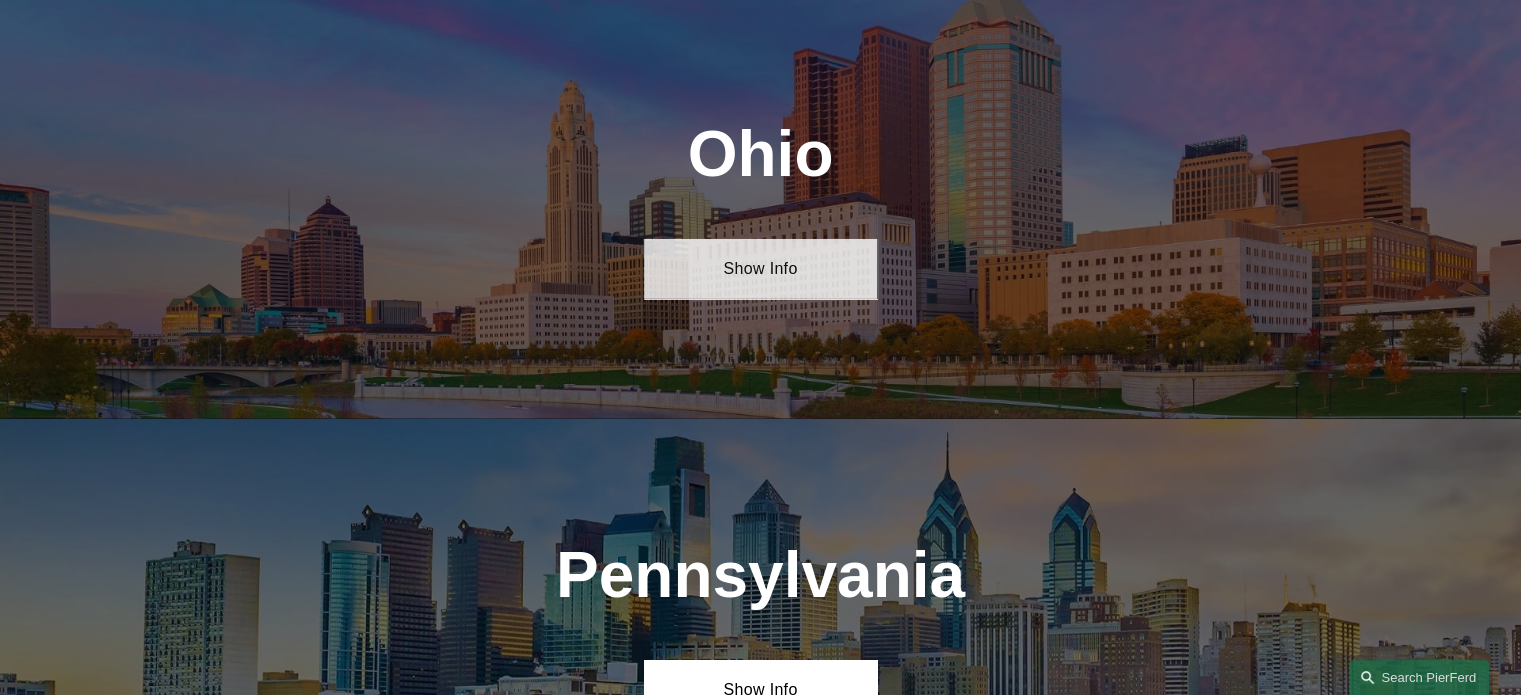 click on "Show Info" at bounding box center [760, 269] 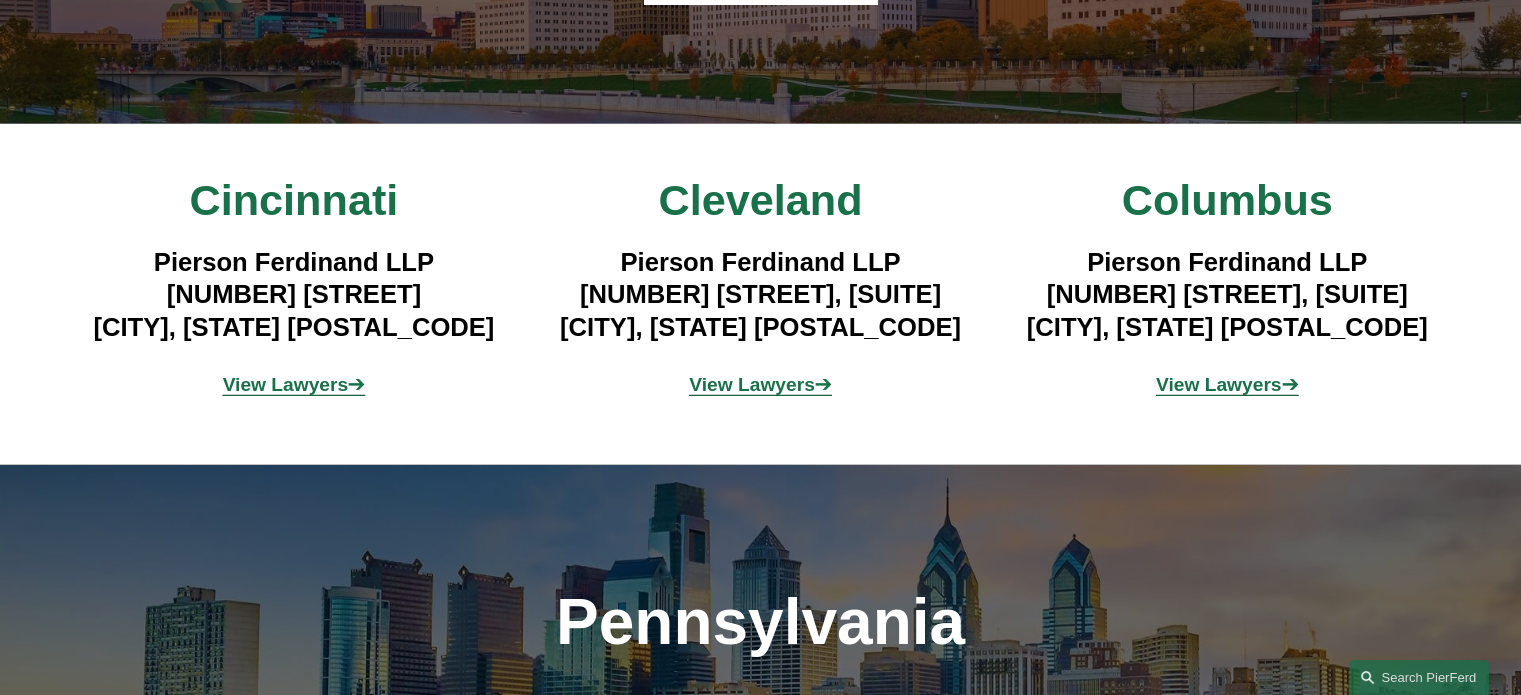 scroll, scrollTop: 6213, scrollLeft: 0, axis: vertical 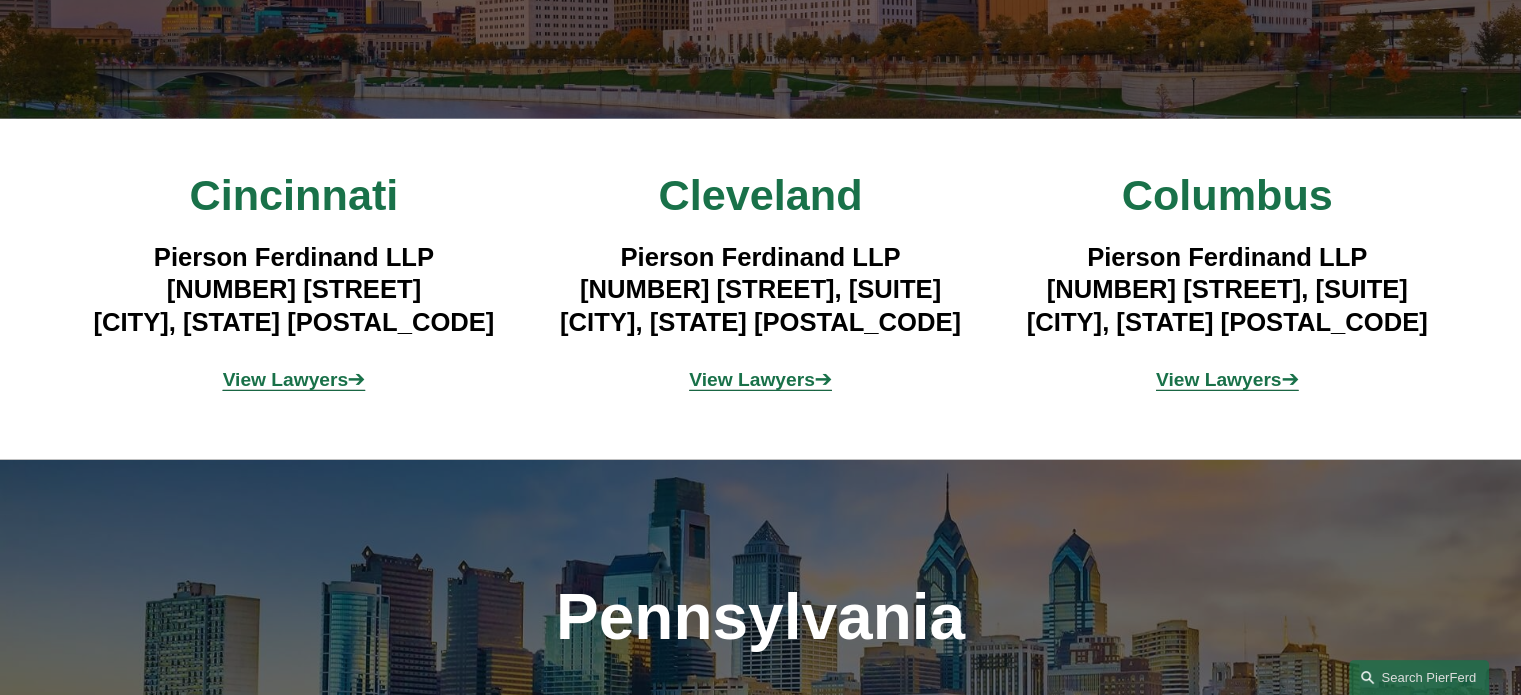 click on "View Lawyers" at bounding box center [1219, 379] 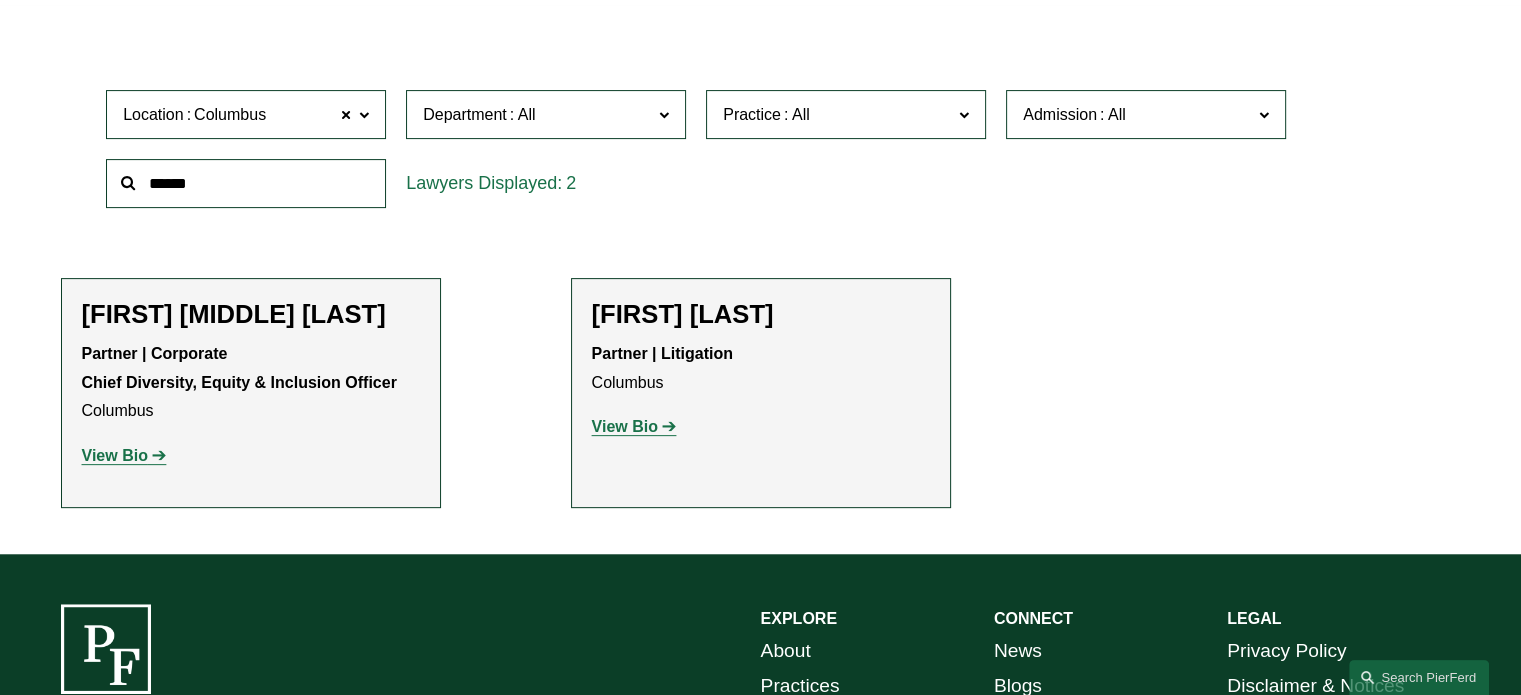 scroll, scrollTop: 600, scrollLeft: 0, axis: vertical 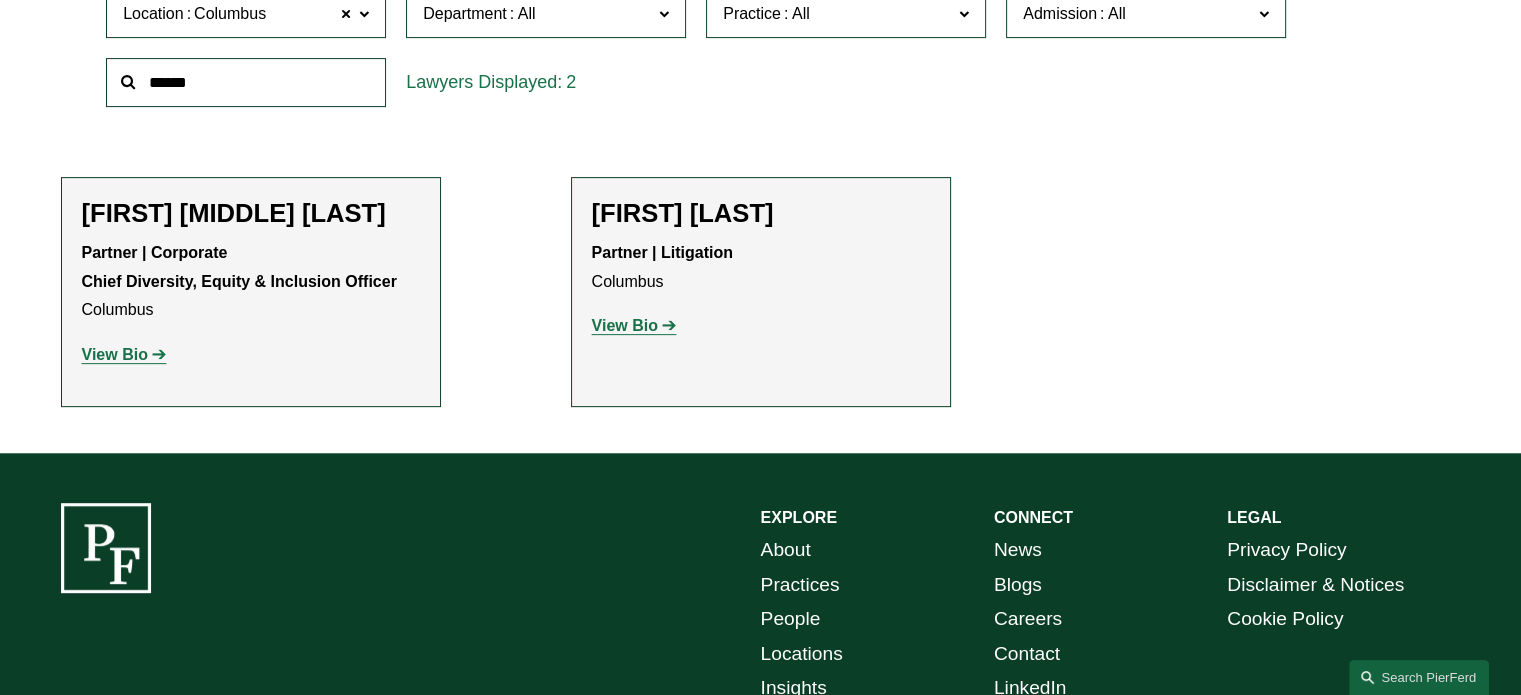 click on "View Bio" 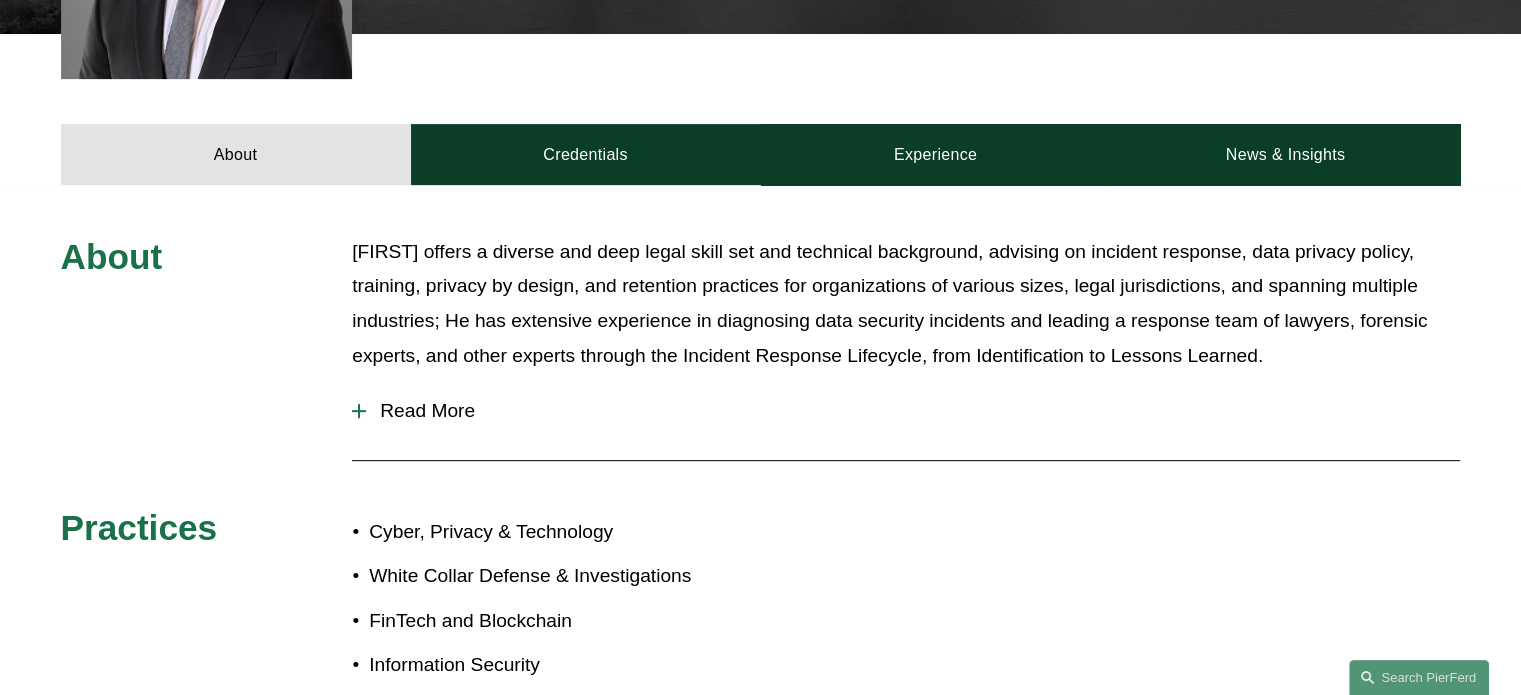 scroll, scrollTop: 800, scrollLeft: 0, axis: vertical 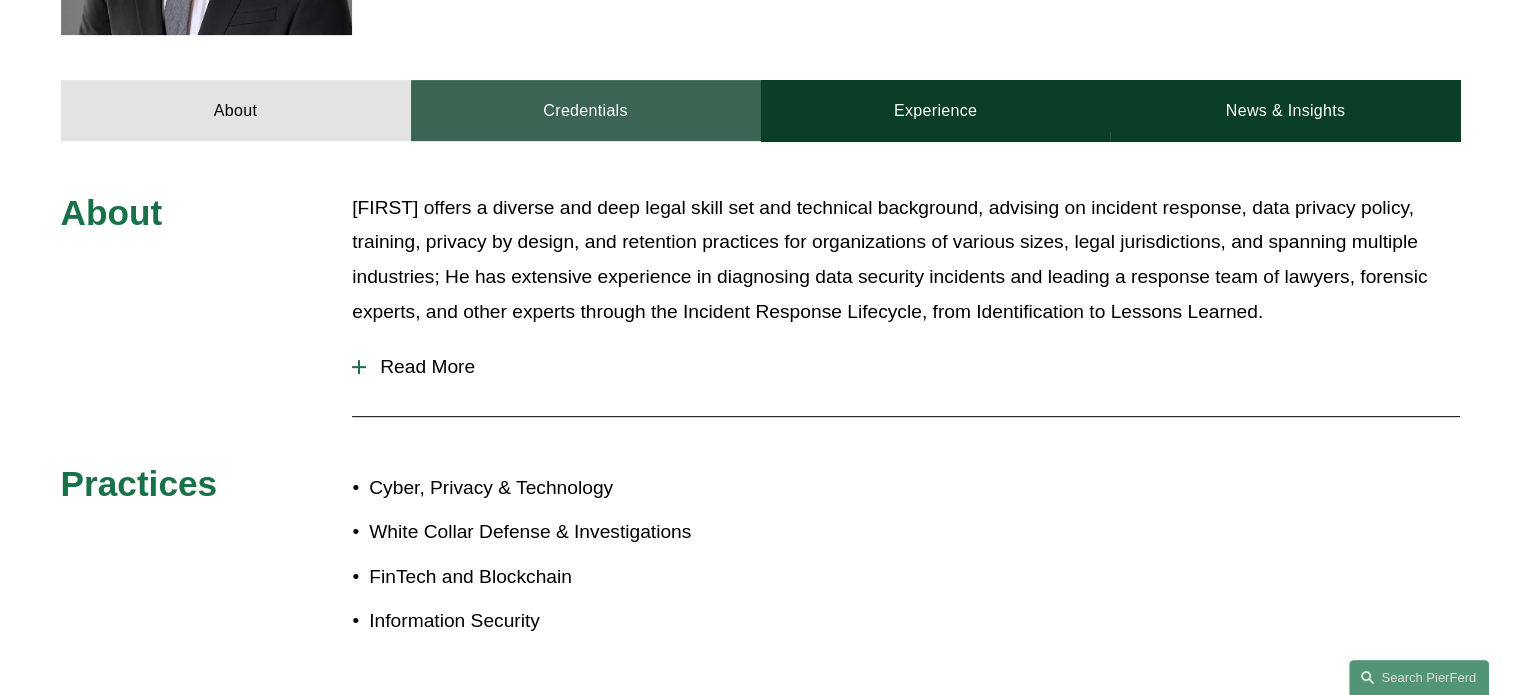 click on "Credentials" at bounding box center (586, 110) 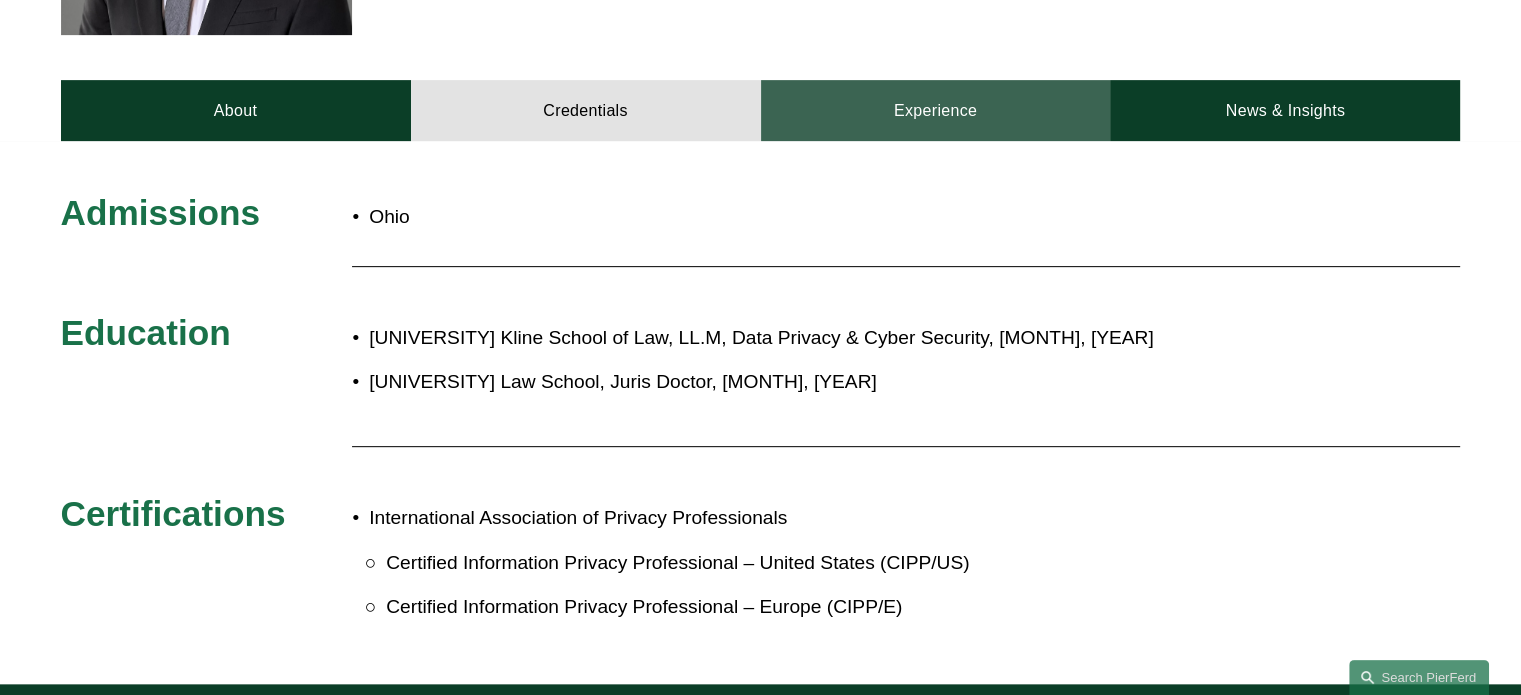 click on "Experience" at bounding box center [936, 110] 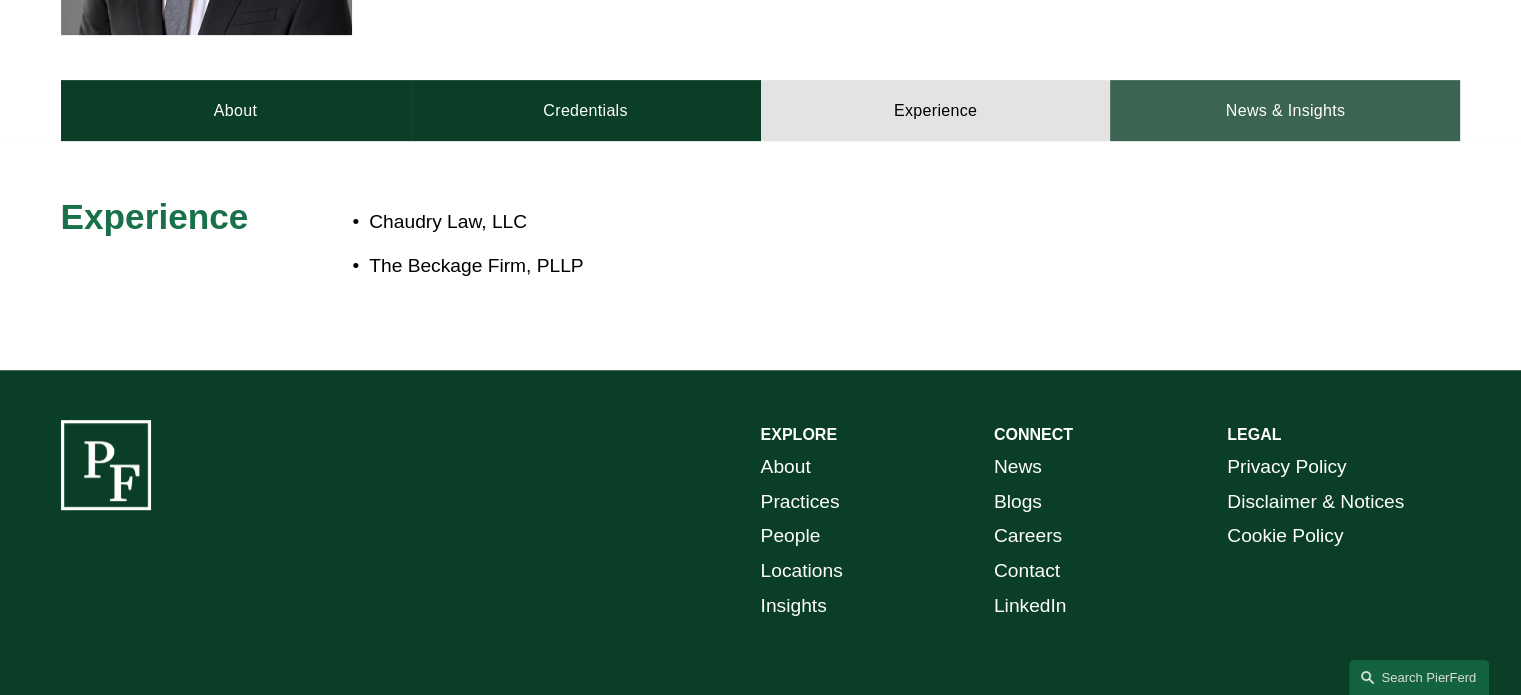 click on "News & Insights" at bounding box center [1285, 110] 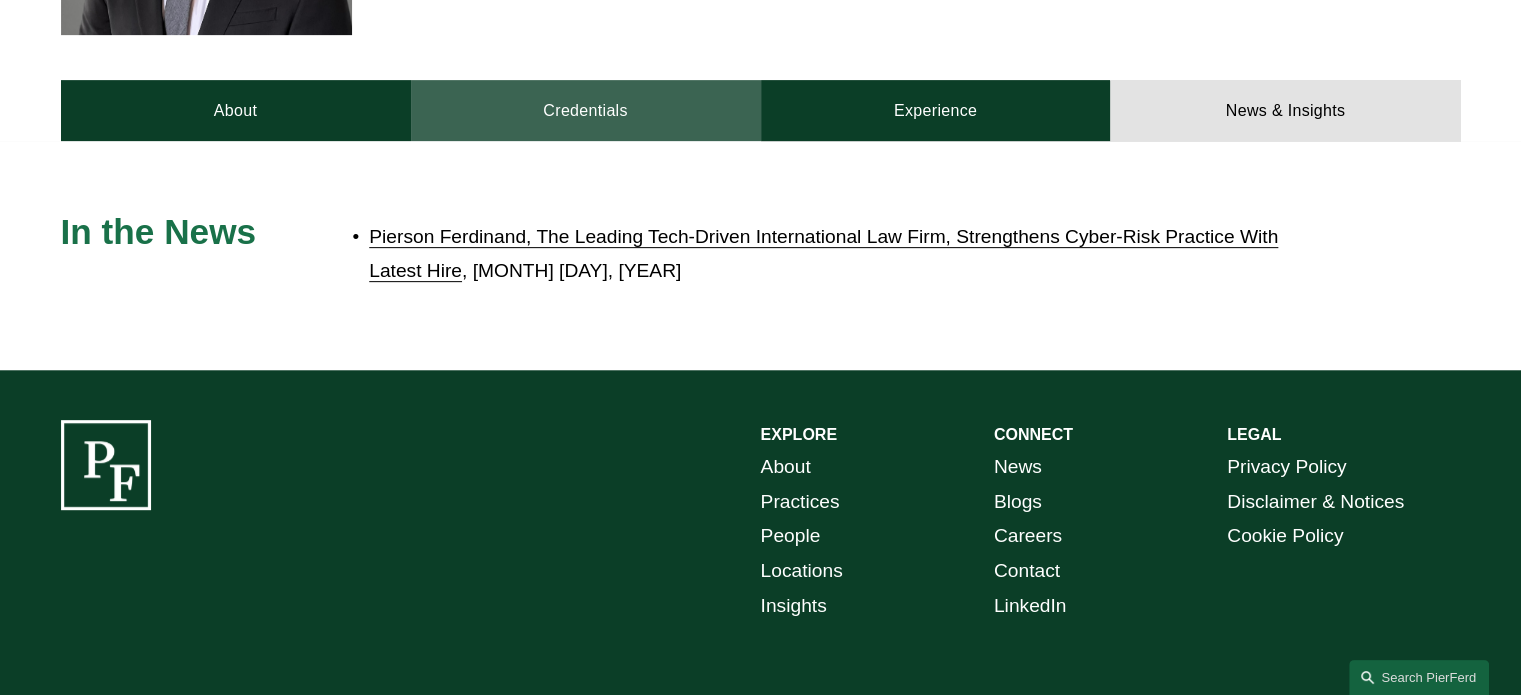 click on "Credentials" at bounding box center [586, 110] 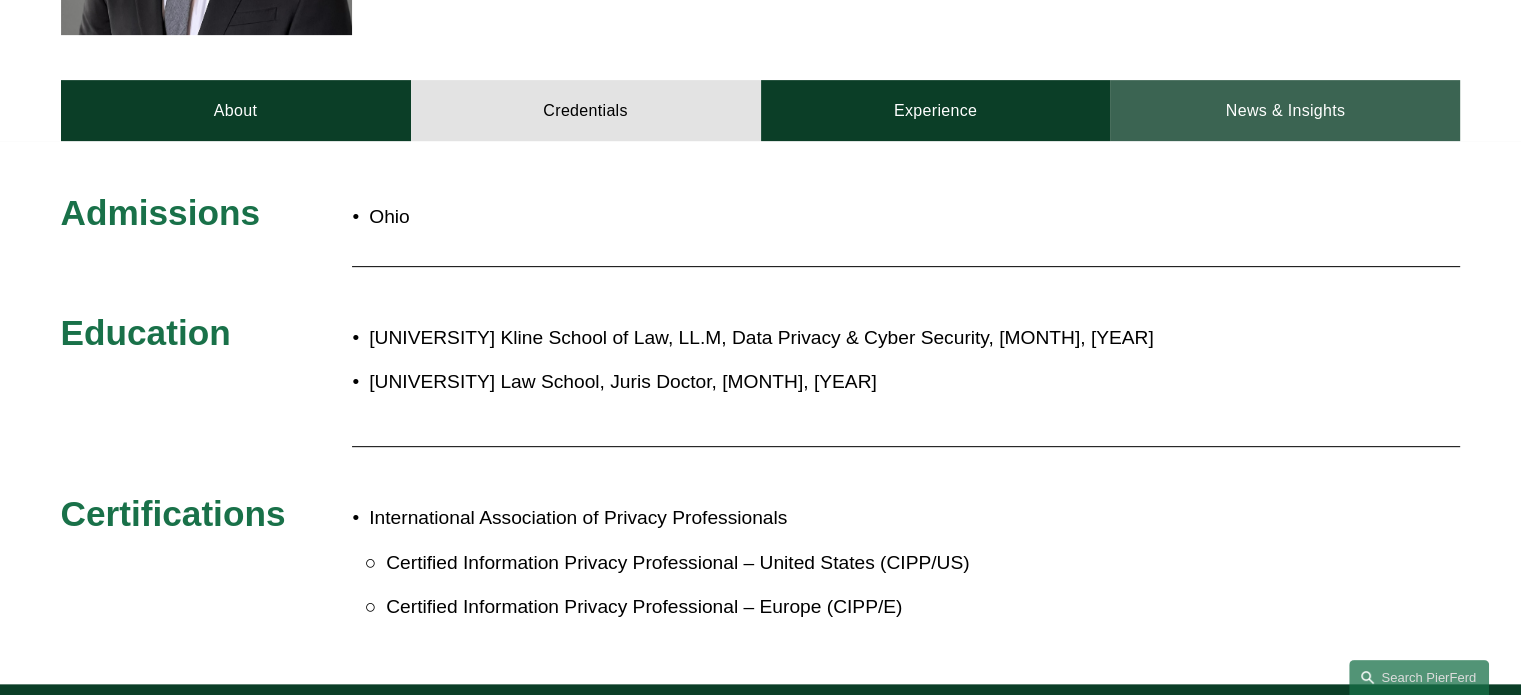 click on "News & Insights" at bounding box center (1285, 110) 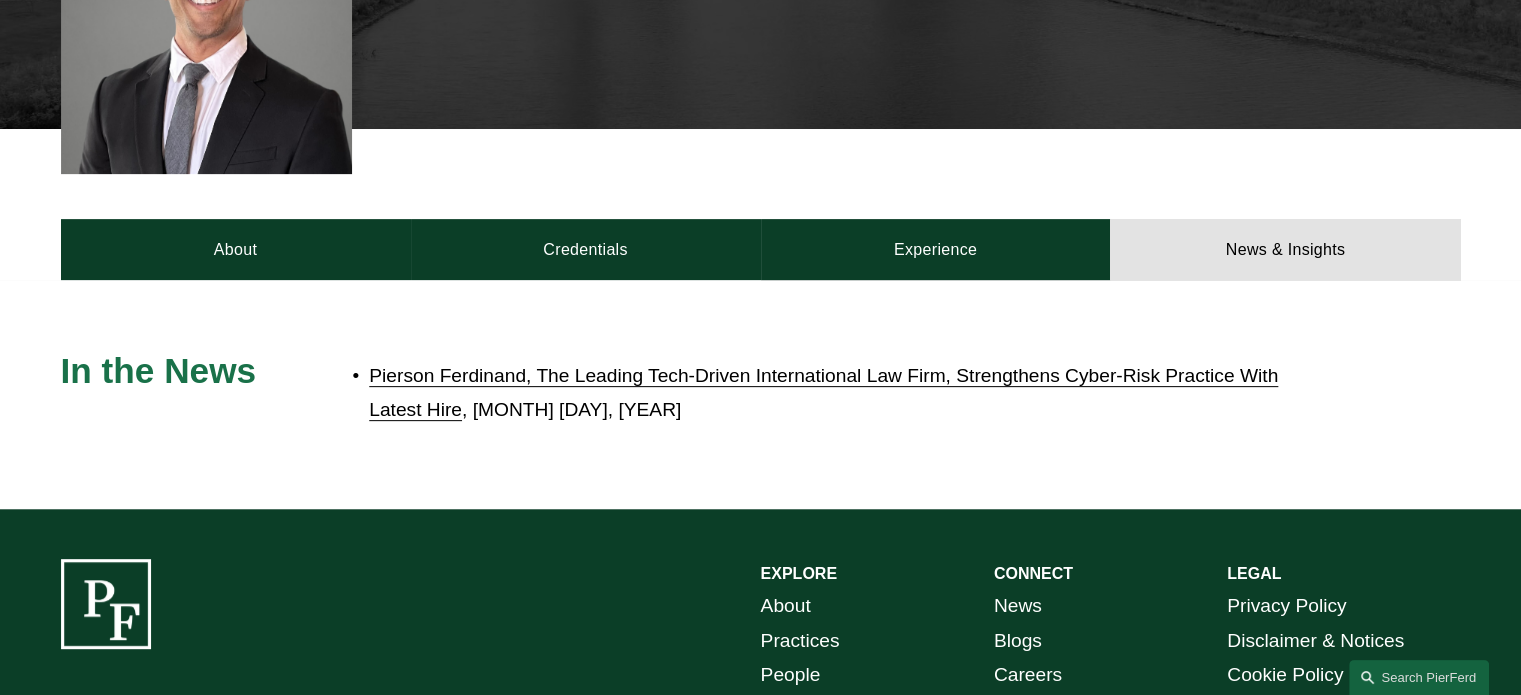 scroll, scrollTop: 300, scrollLeft: 0, axis: vertical 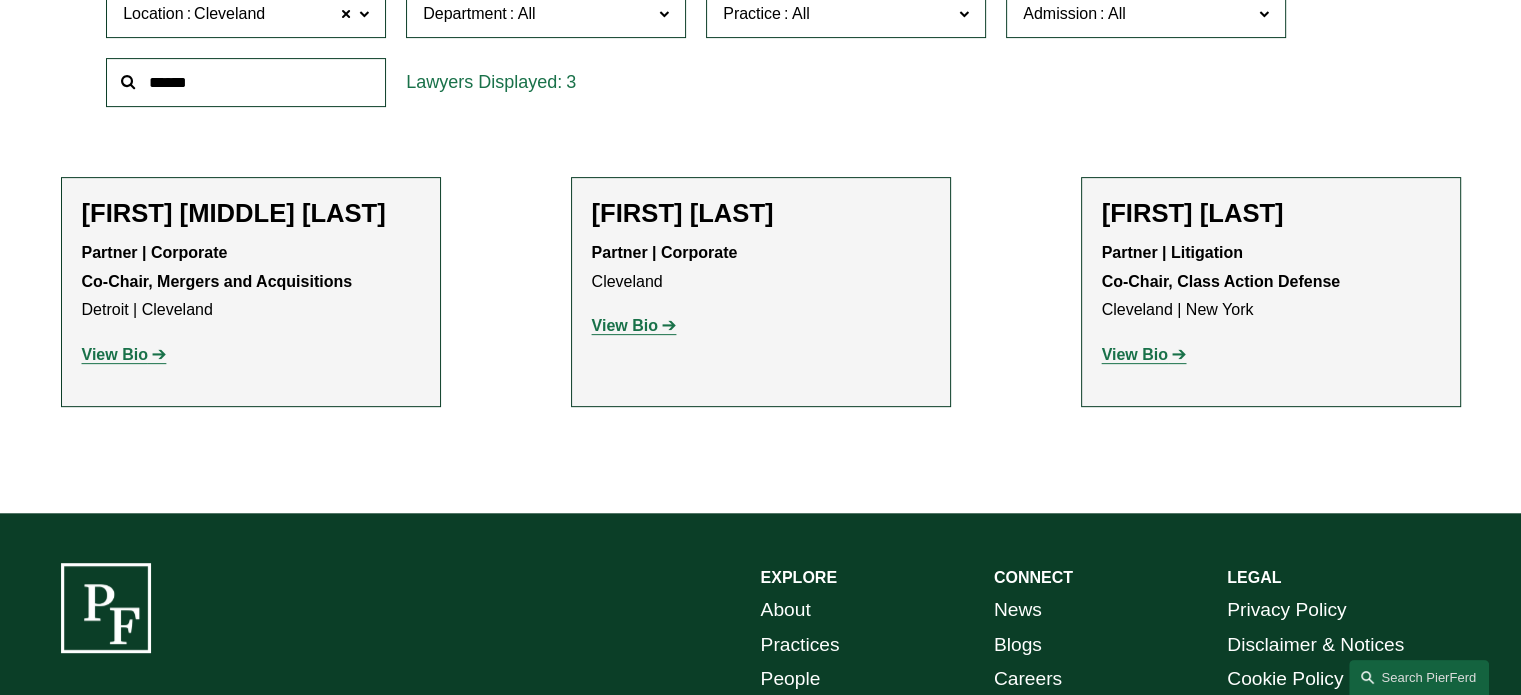 click on "View Bio" 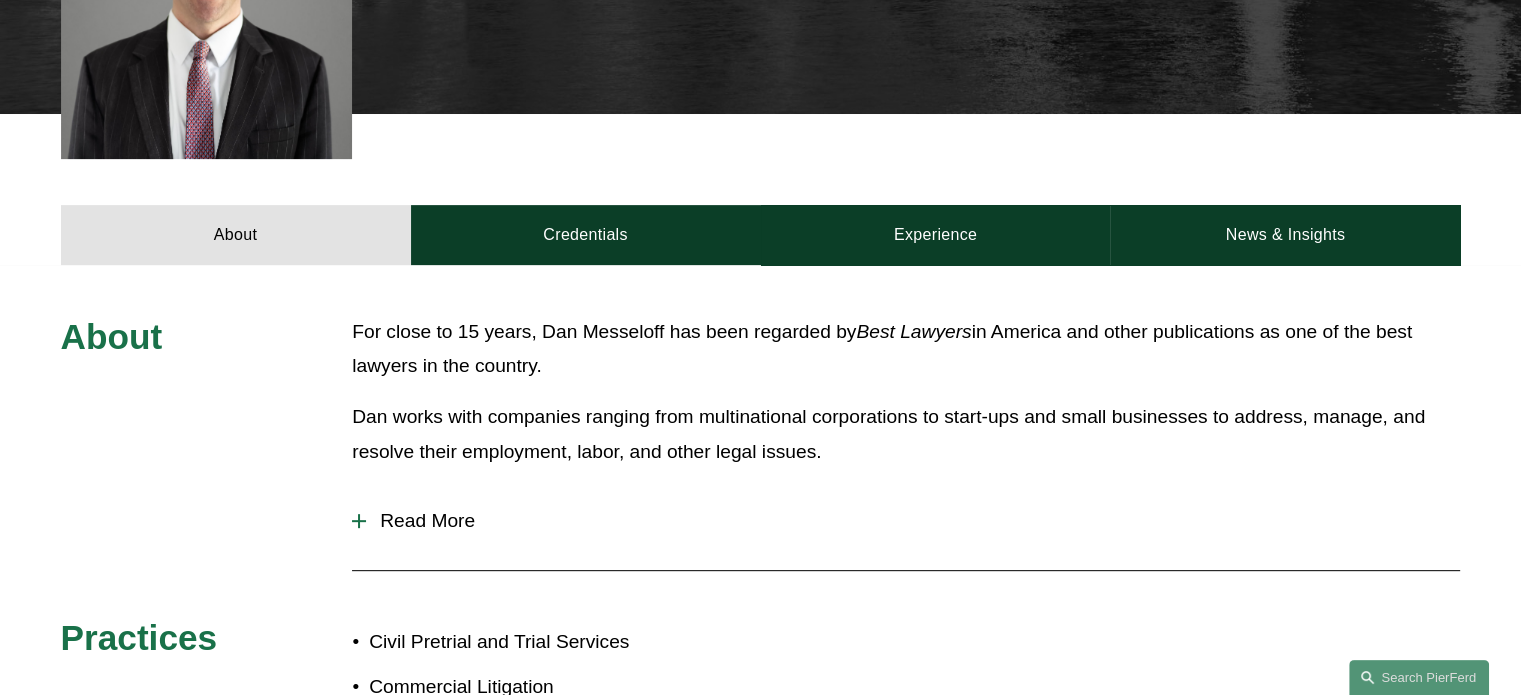 scroll, scrollTop: 800, scrollLeft: 0, axis: vertical 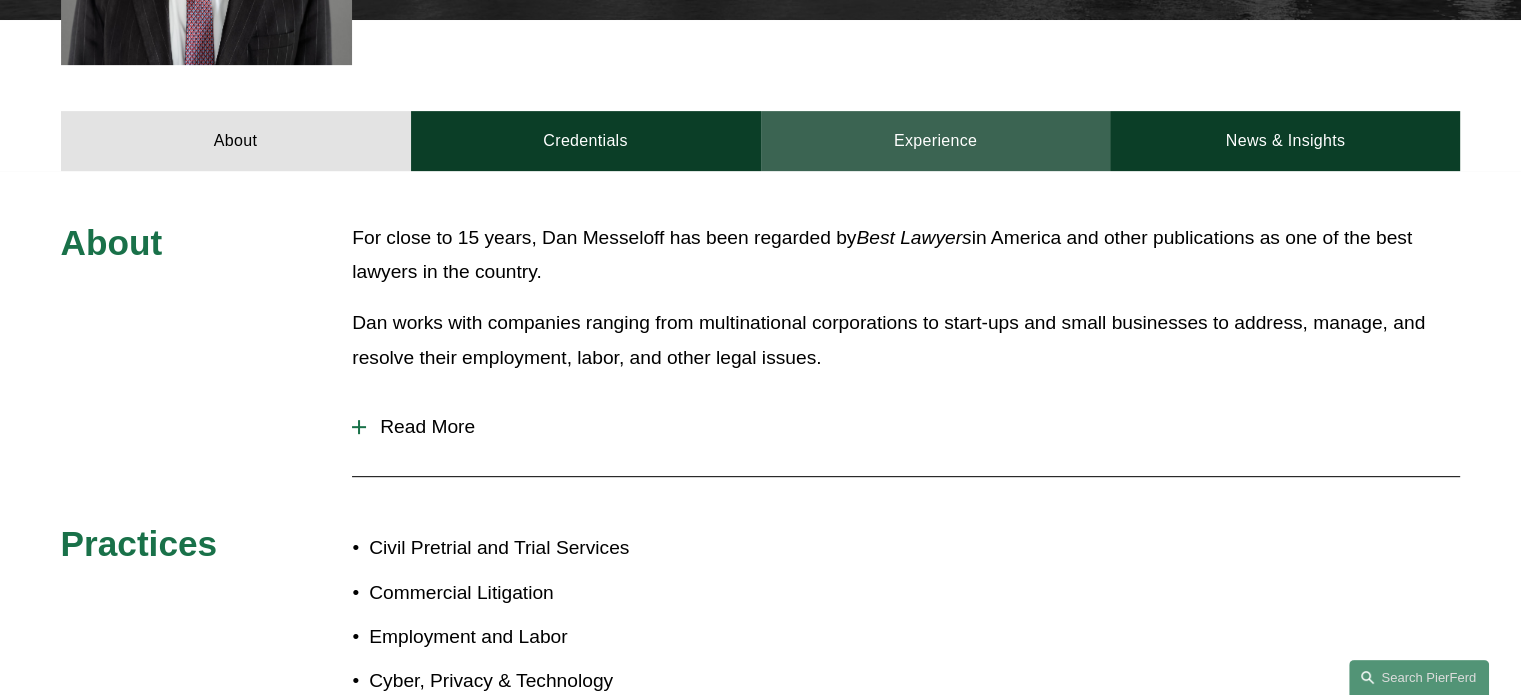 click on "Experience" at bounding box center (936, 141) 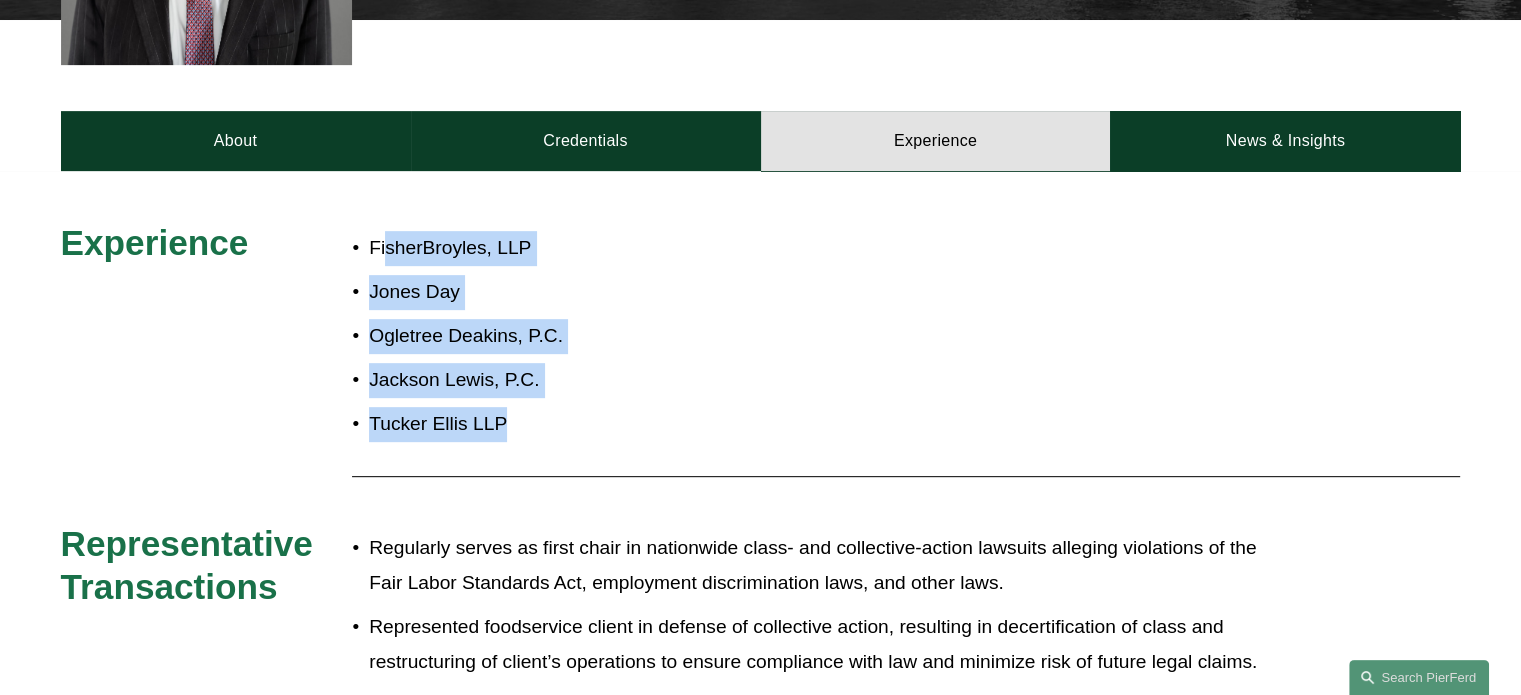 drag, startPoint x: 384, startPoint y: 247, endPoint x: 516, endPoint y: 423, distance: 220 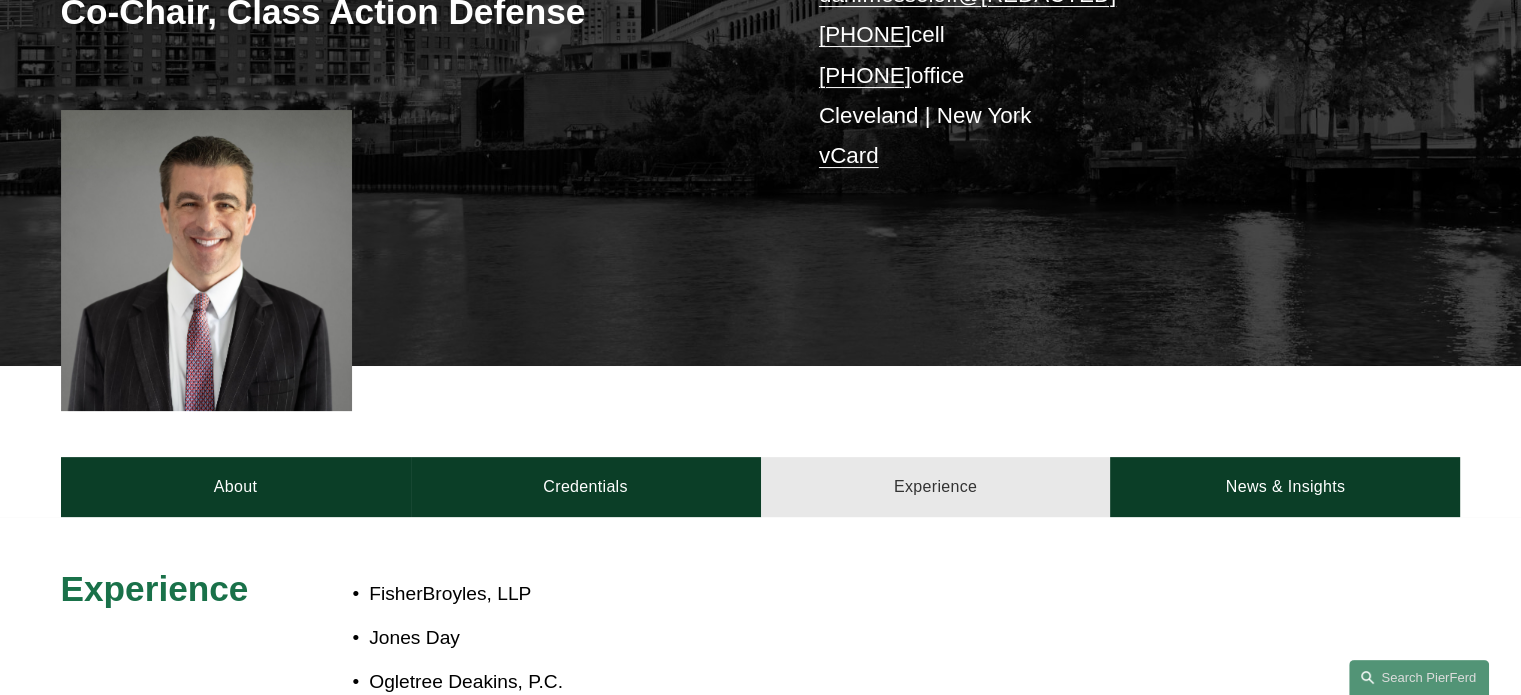 scroll, scrollTop: 400, scrollLeft: 0, axis: vertical 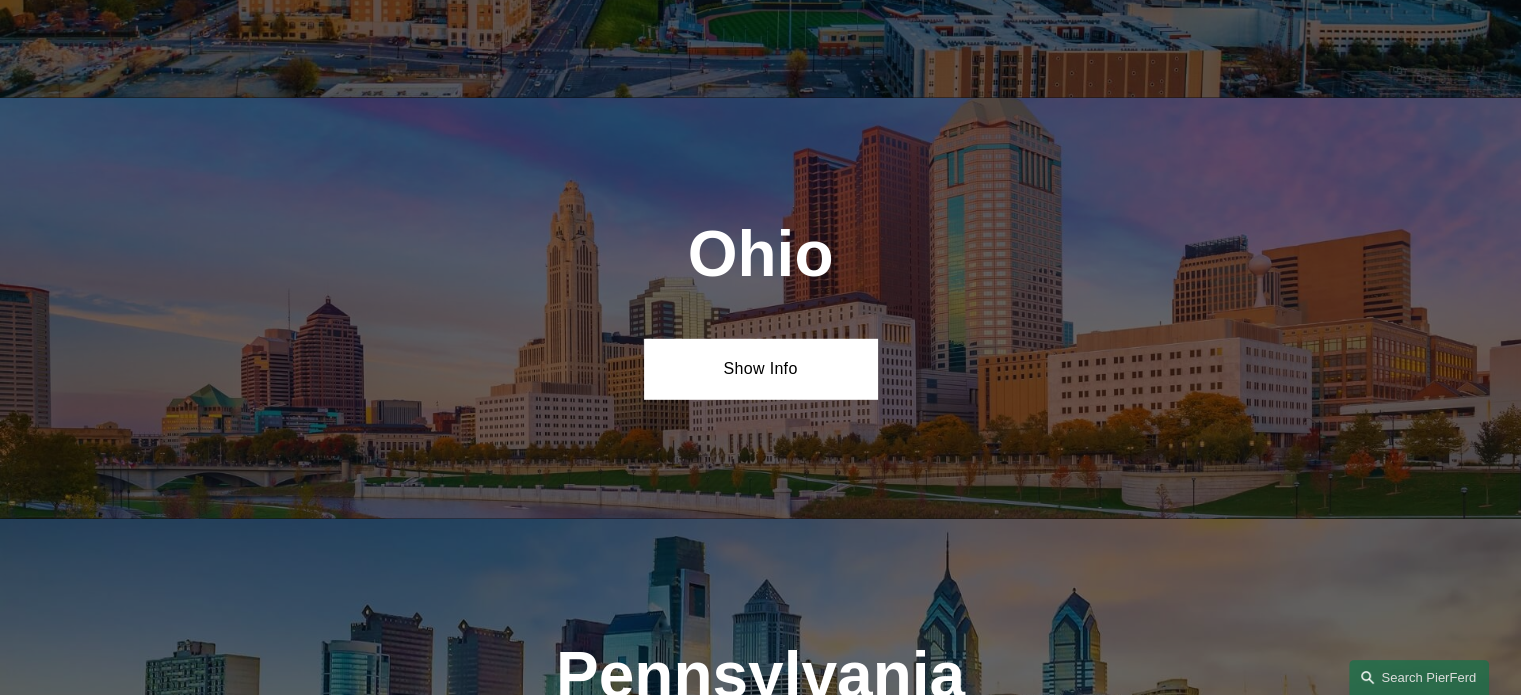 click on "Ohio
Show Info" at bounding box center [760, 308] 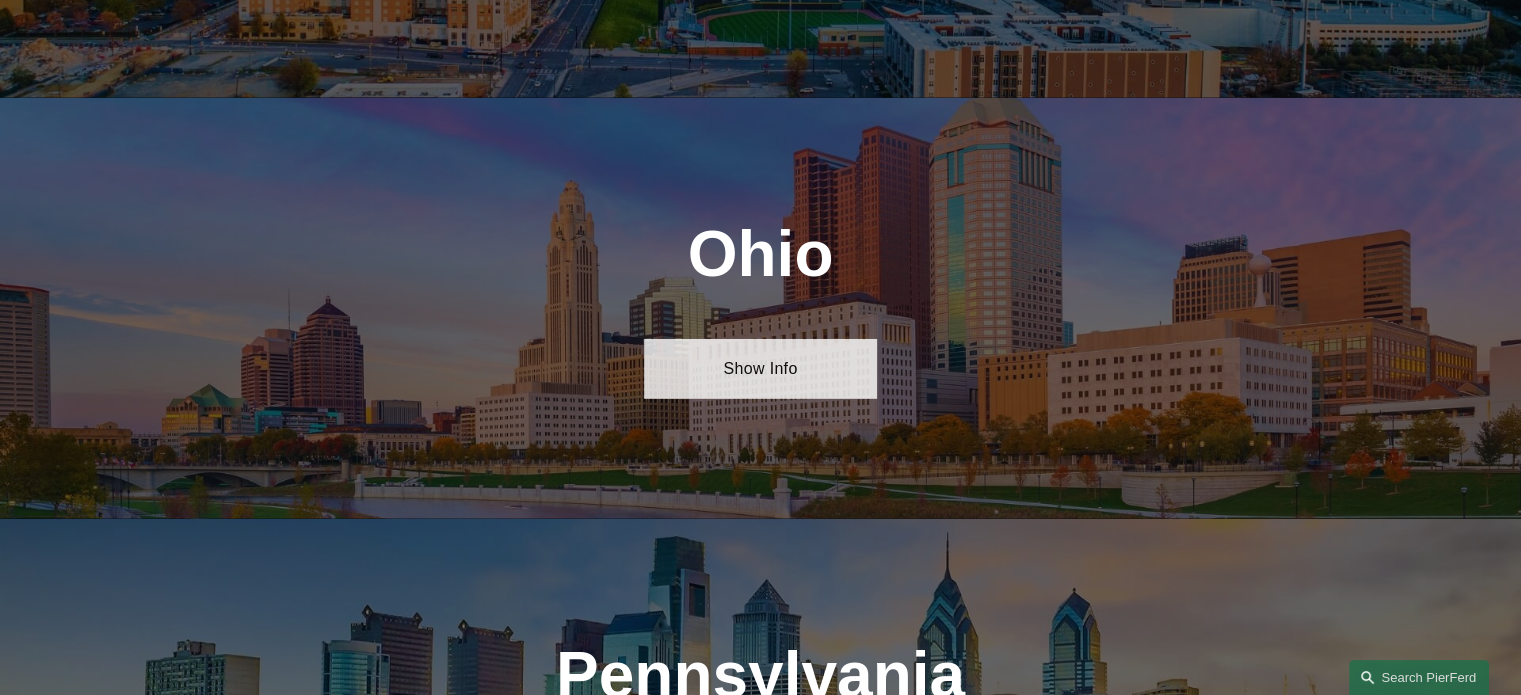 click on "Show Info" at bounding box center [760, 369] 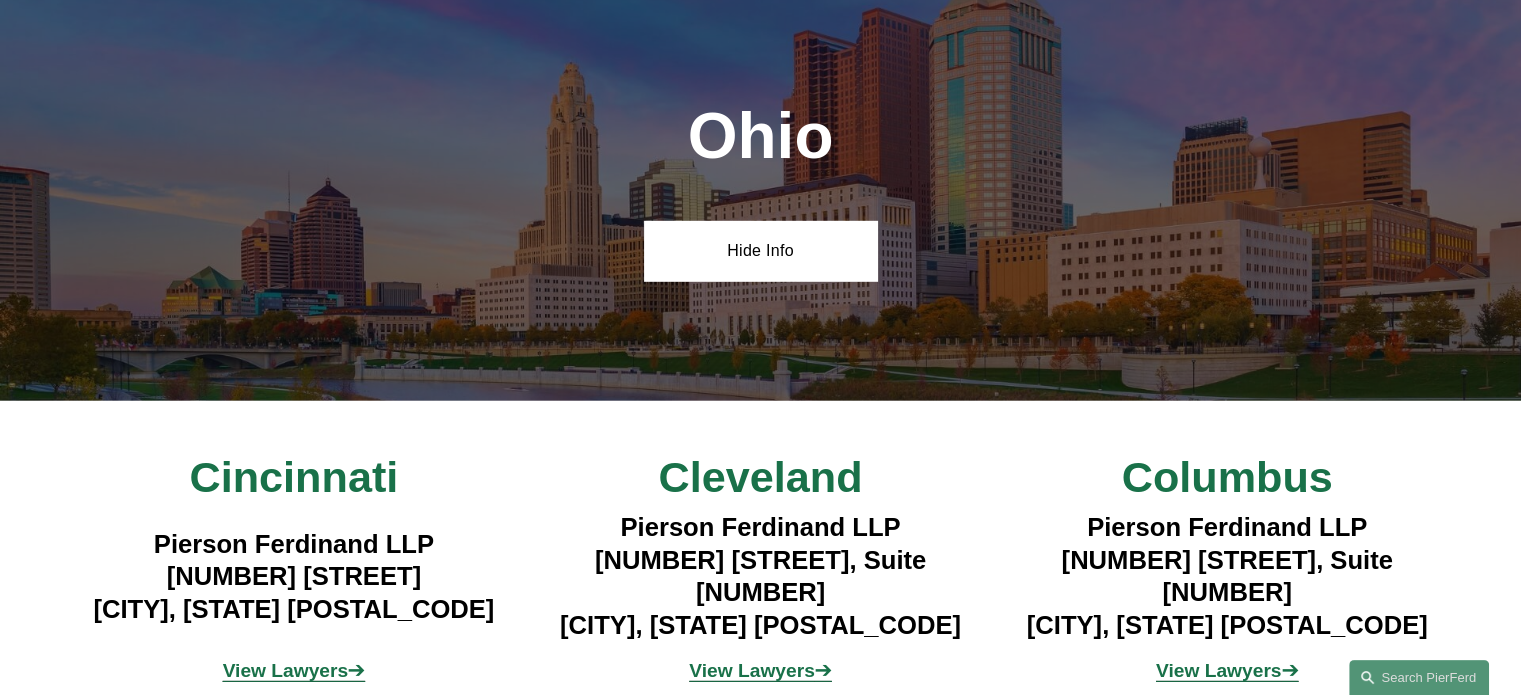 scroll, scrollTop: 6113, scrollLeft: 0, axis: vertical 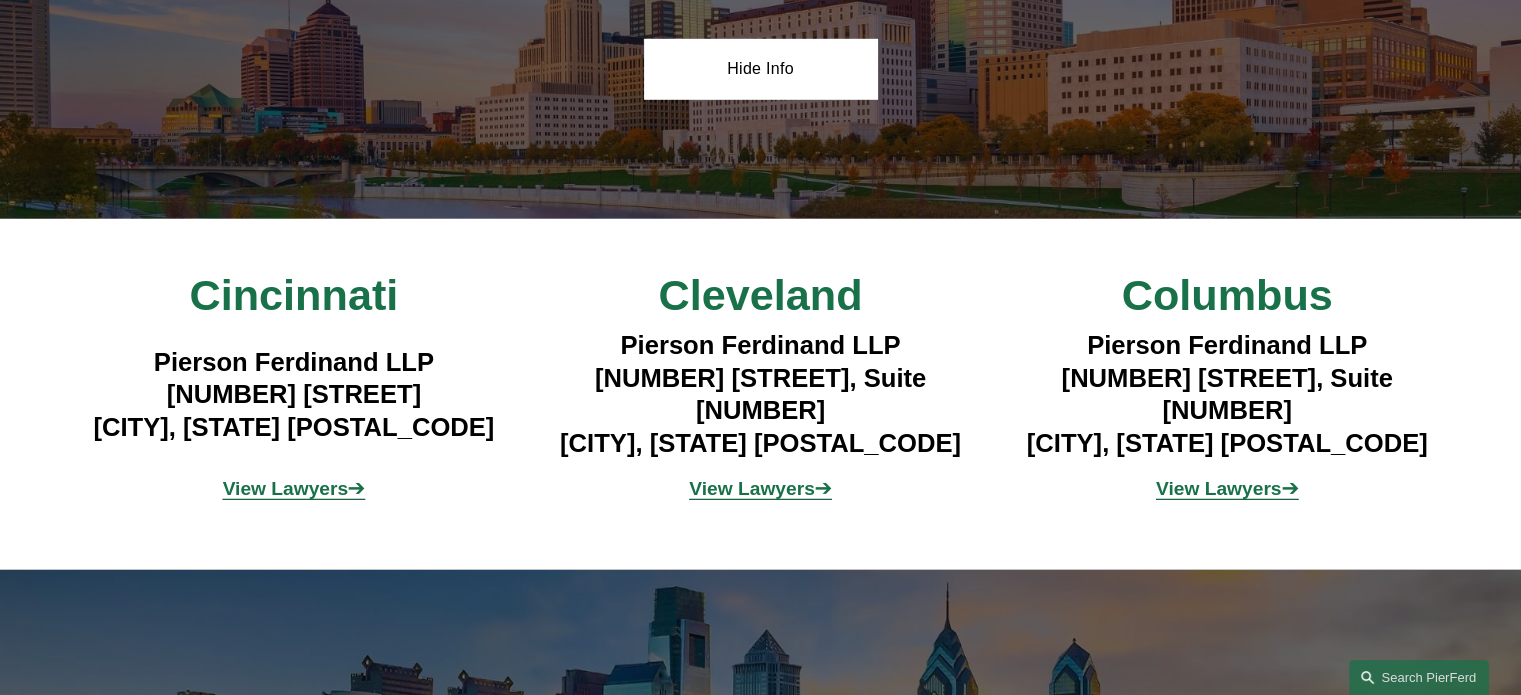 click on "View Lawyers" at bounding box center (286, 488) 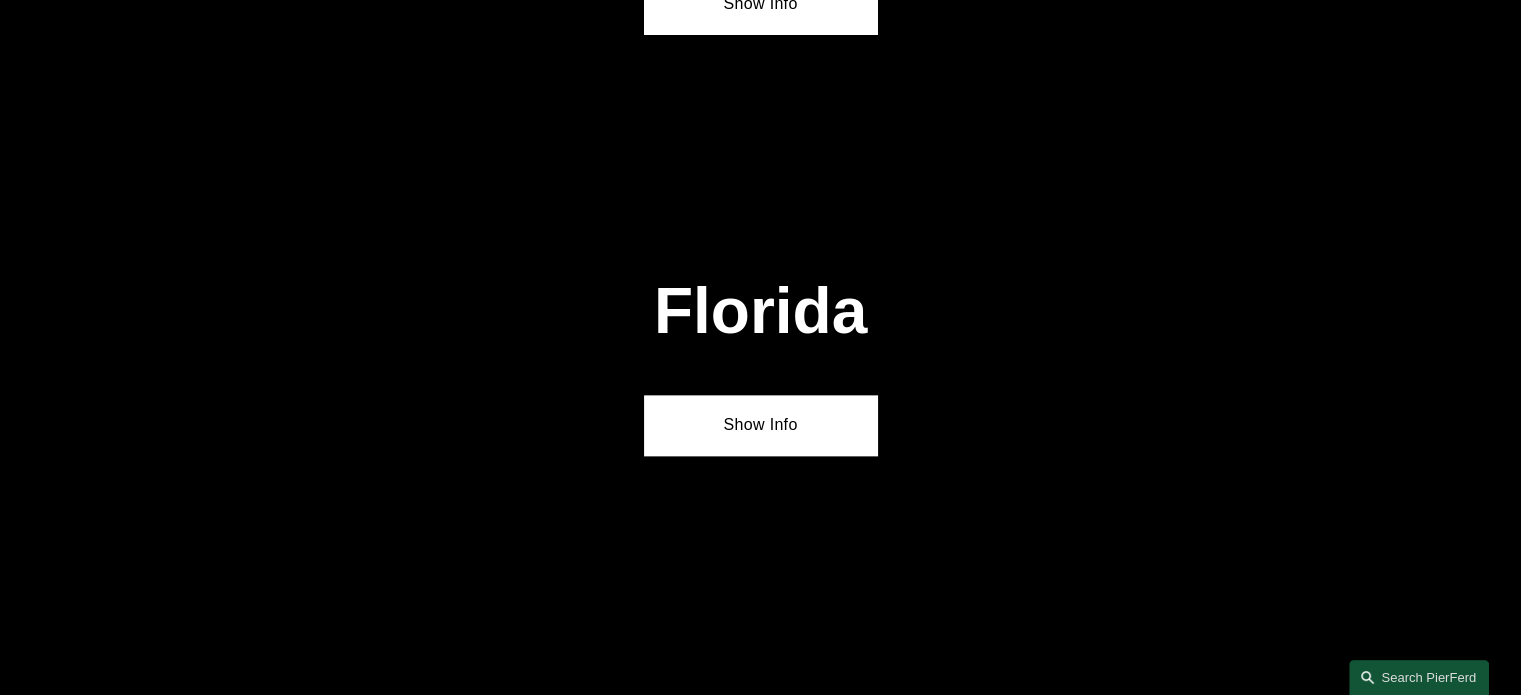 scroll, scrollTop: 2613, scrollLeft: 0, axis: vertical 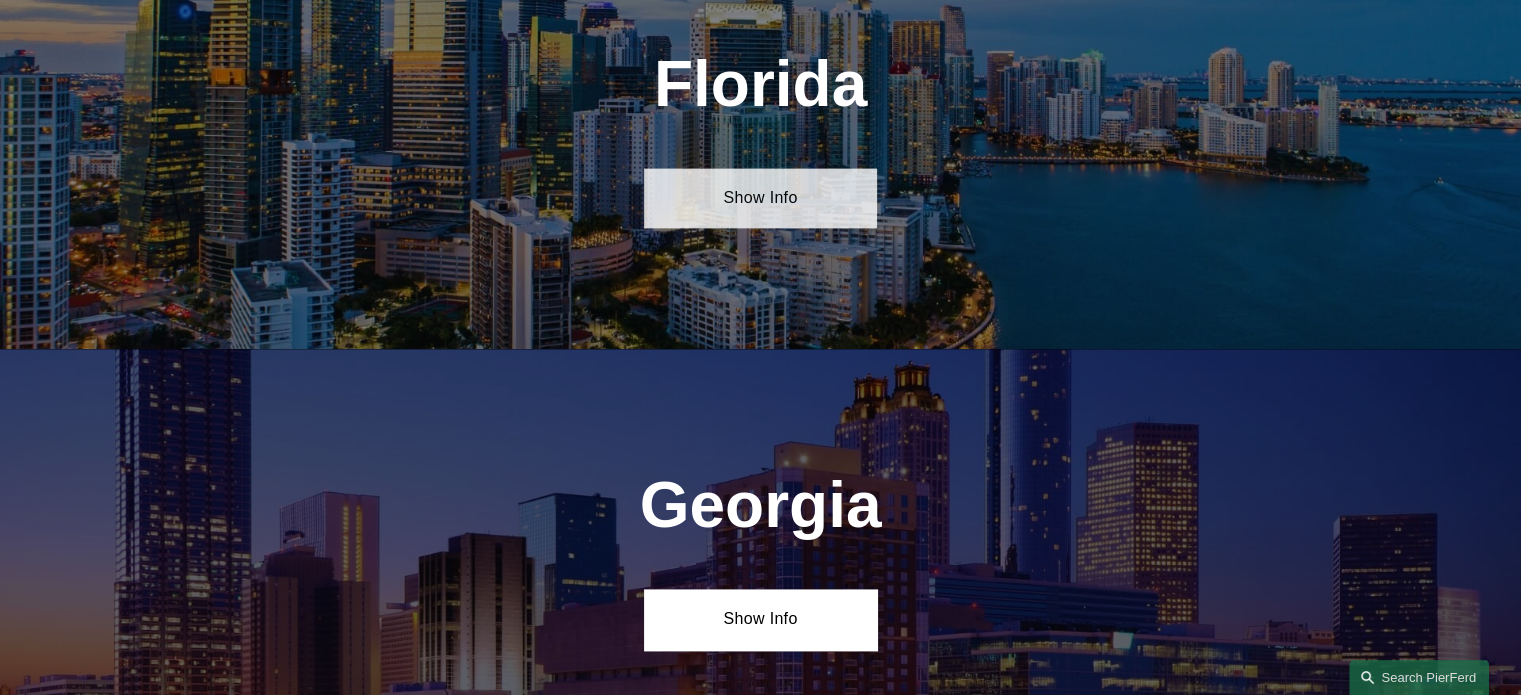 click on "Show Info" at bounding box center [760, 198] 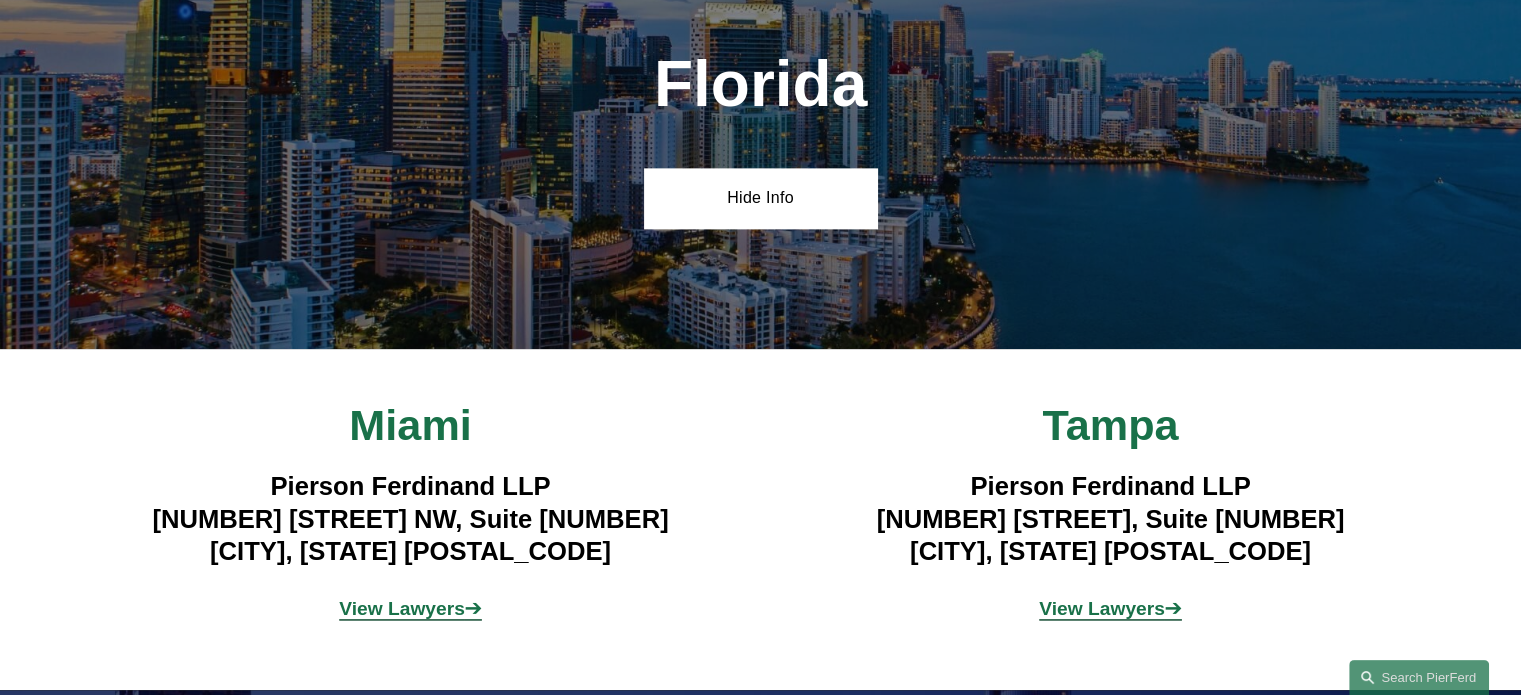 click on "View Lawyers  ➔" at bounding box center (410, 609) 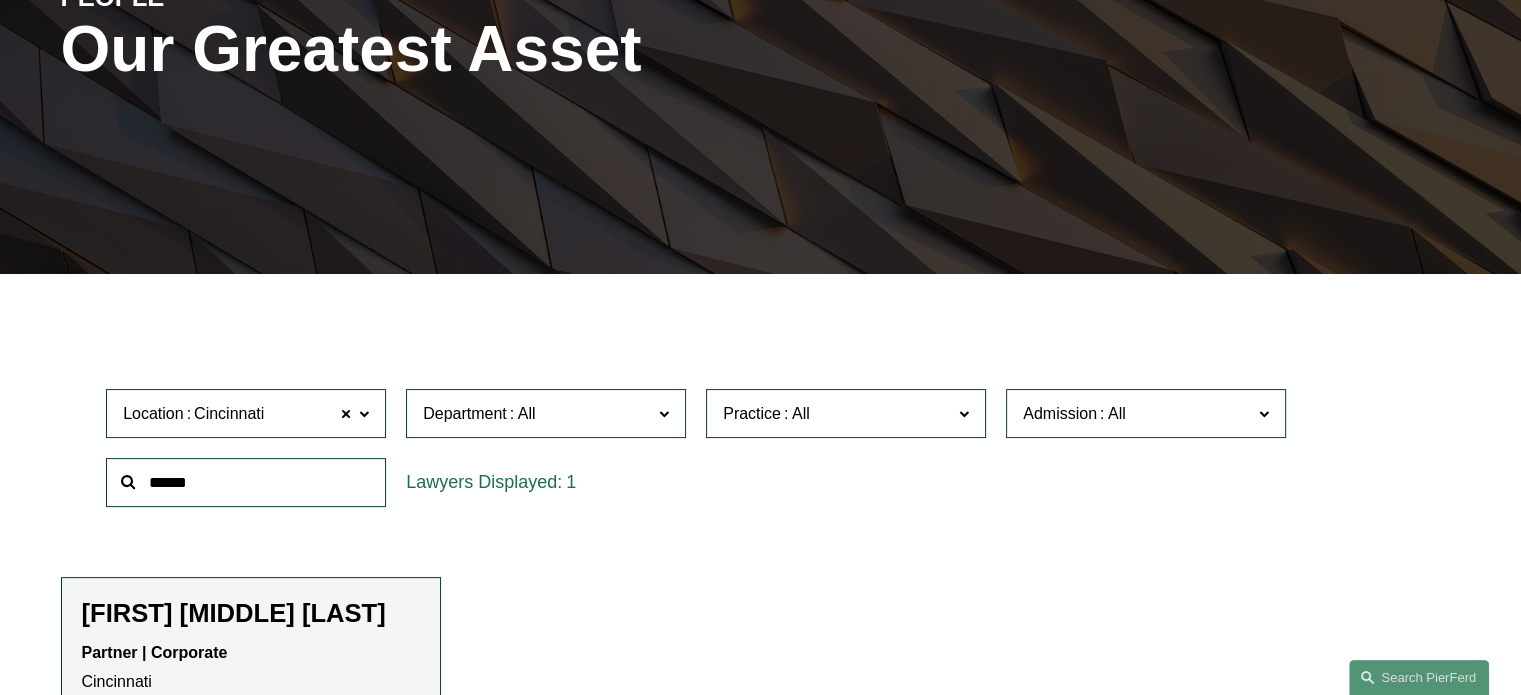 scroll, scrollTop: 600, scrollLeft: 0, axis: vertical 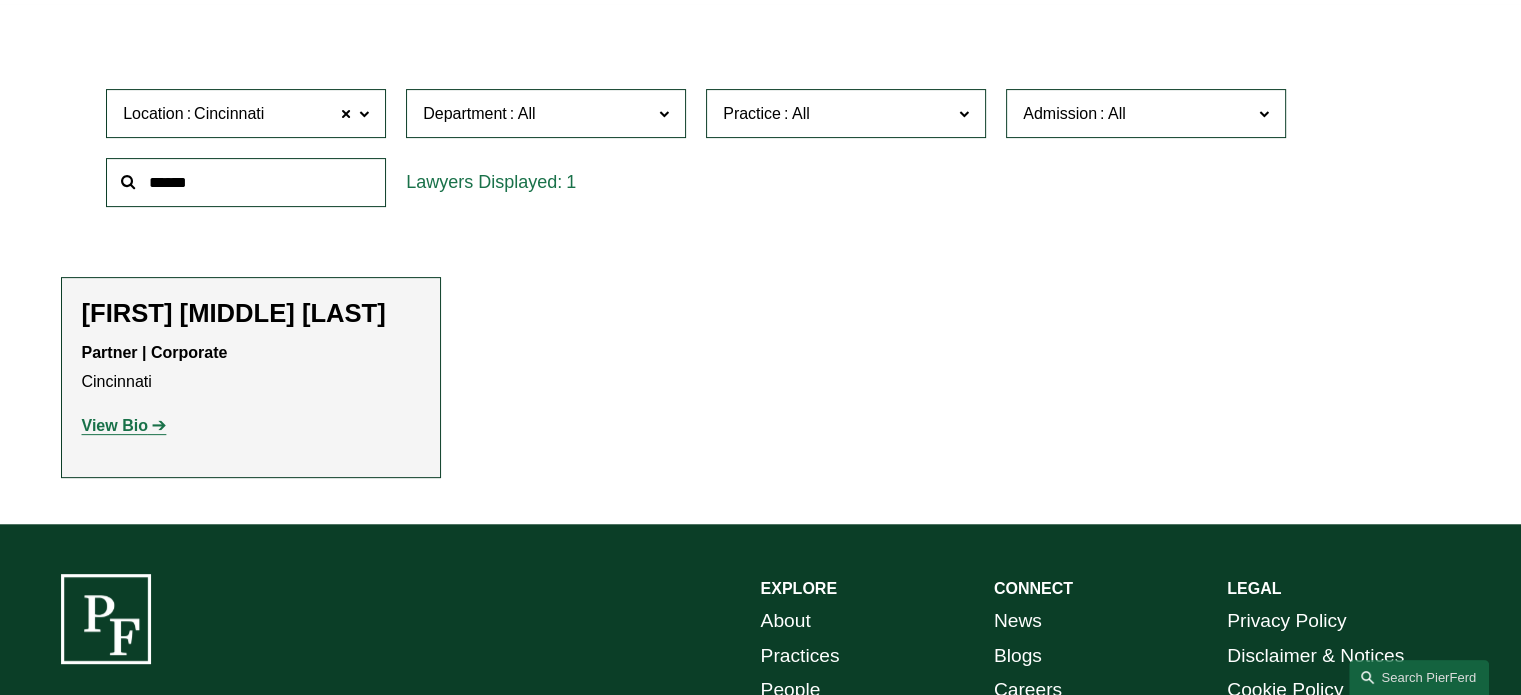 click on "View Bio" 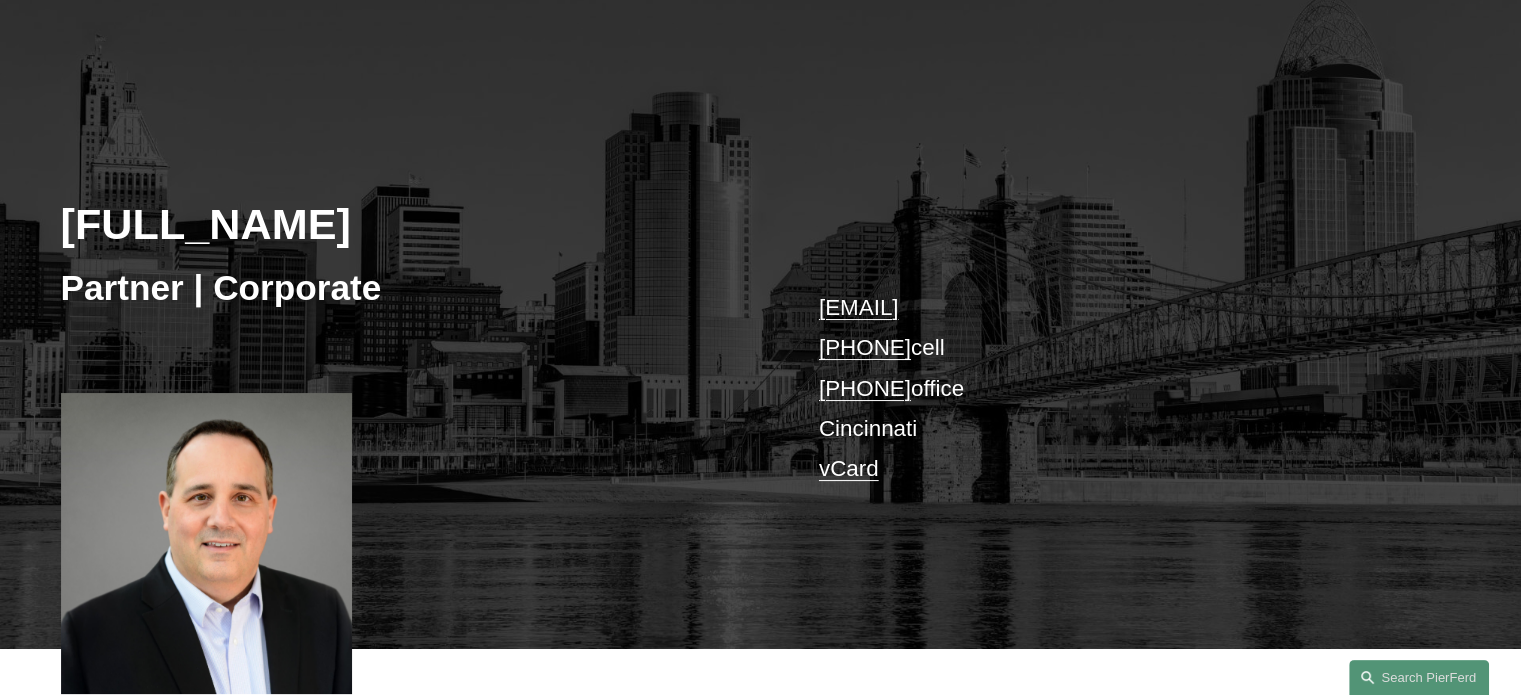 scroll, scrollTop: 300, scrollLeft: 0, axis: vertical 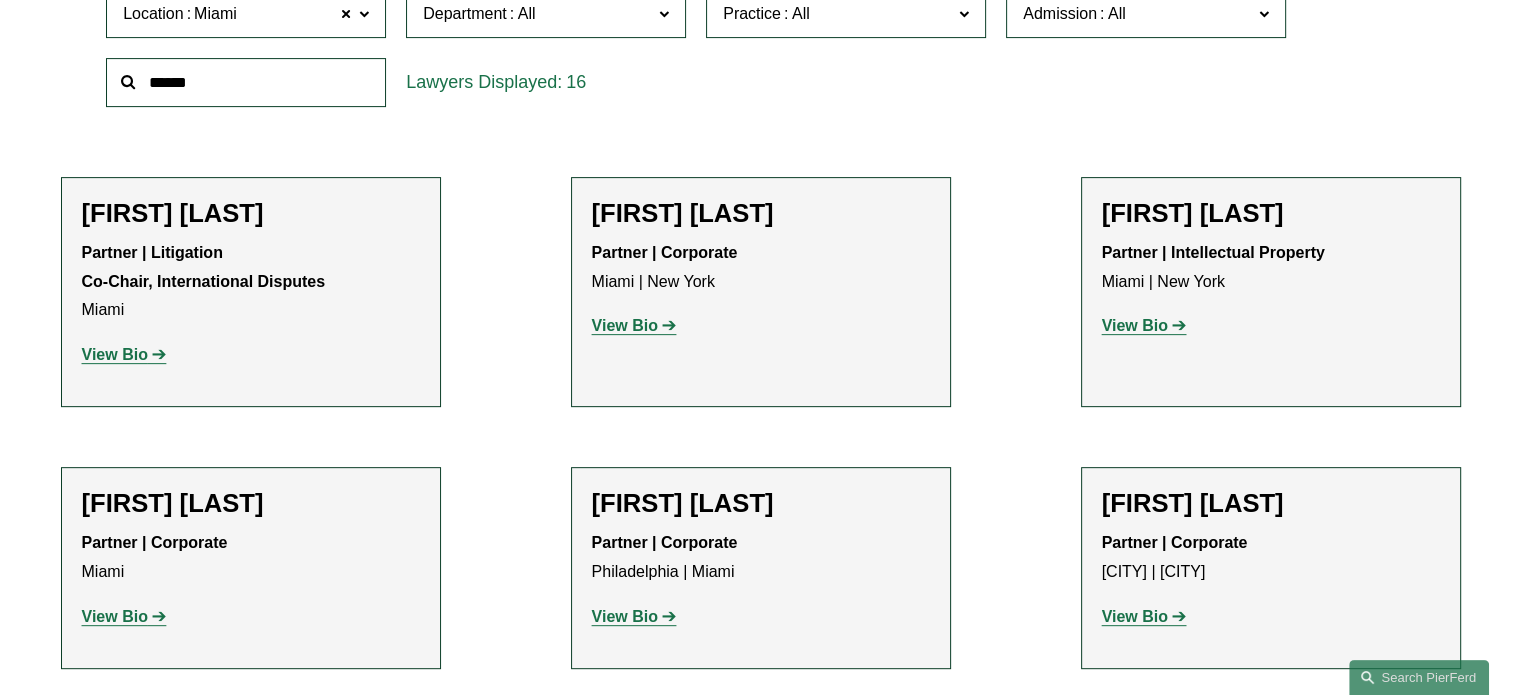 click on "View Bio" 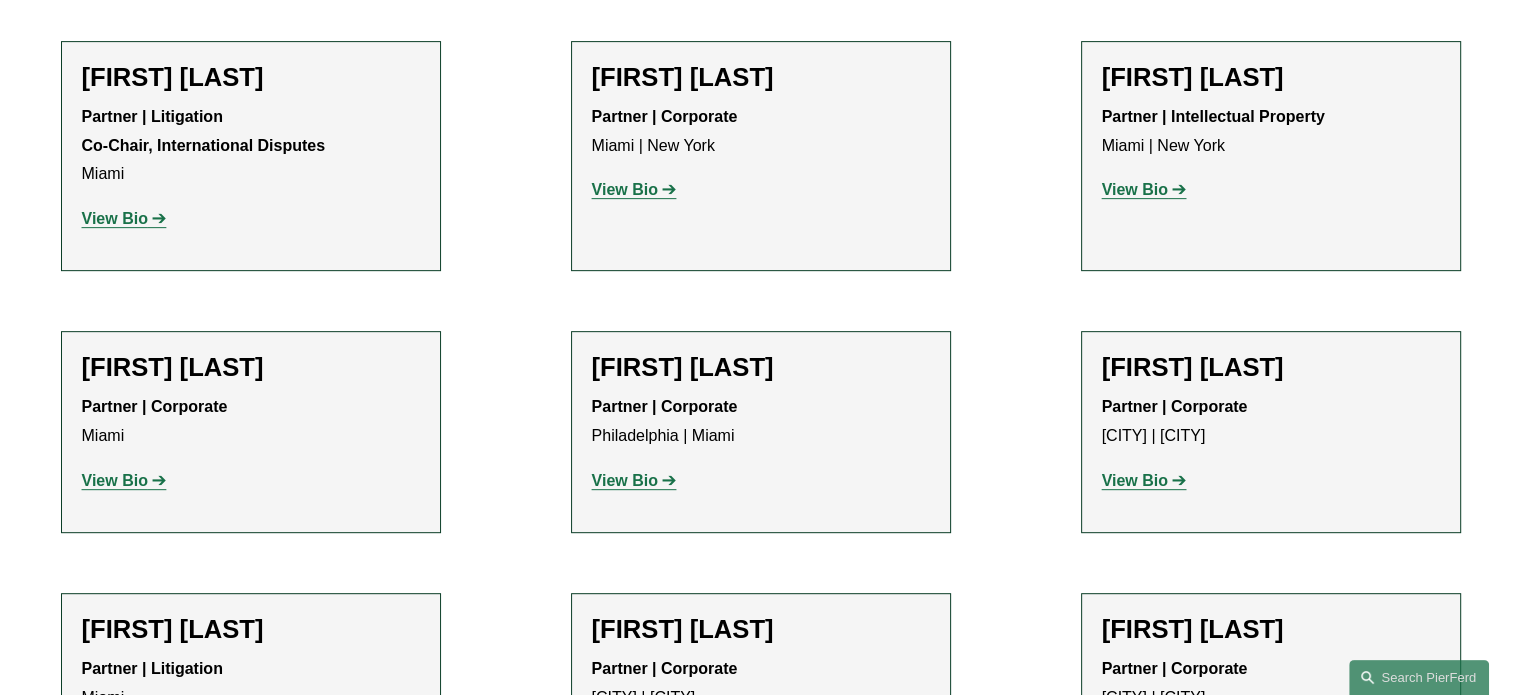 scroll, scrollTop: 1000, scrollLeft: 0, axis: vertical 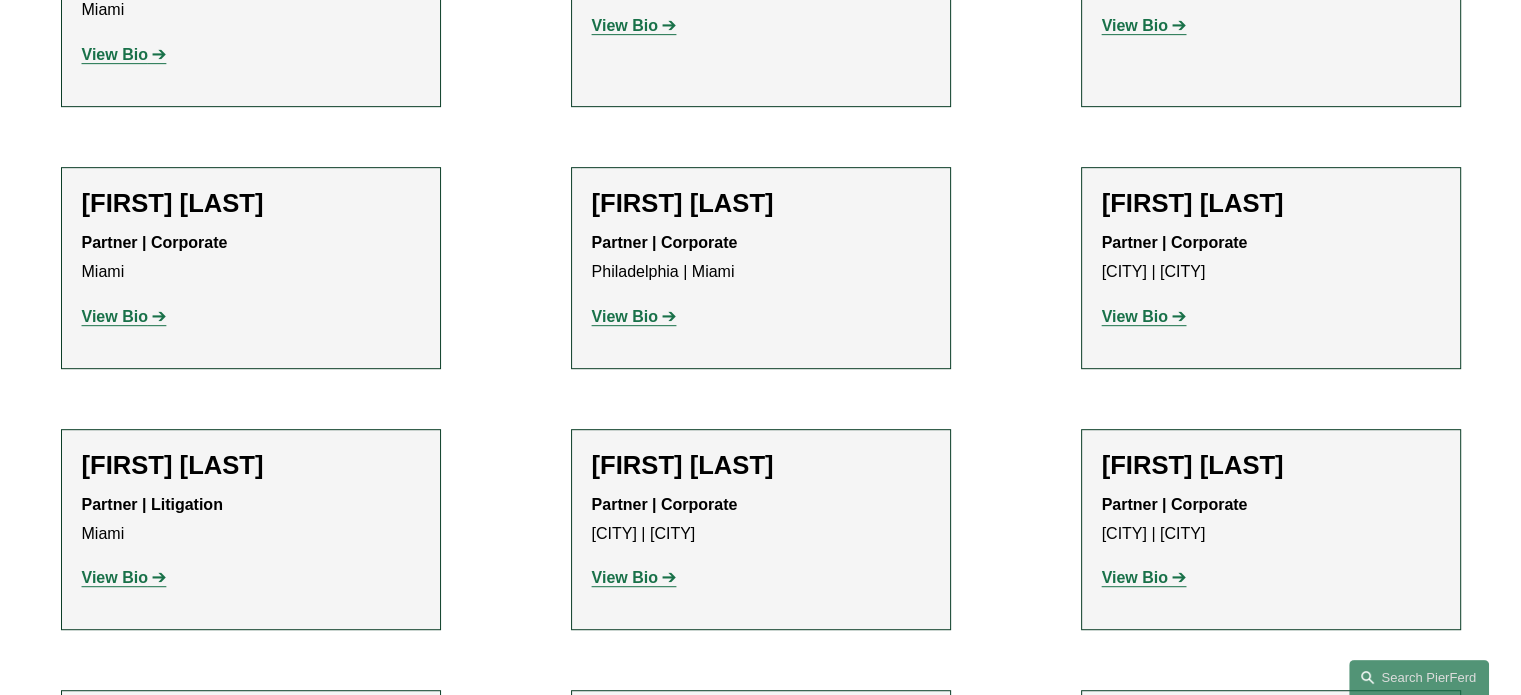 click on "View Bio" 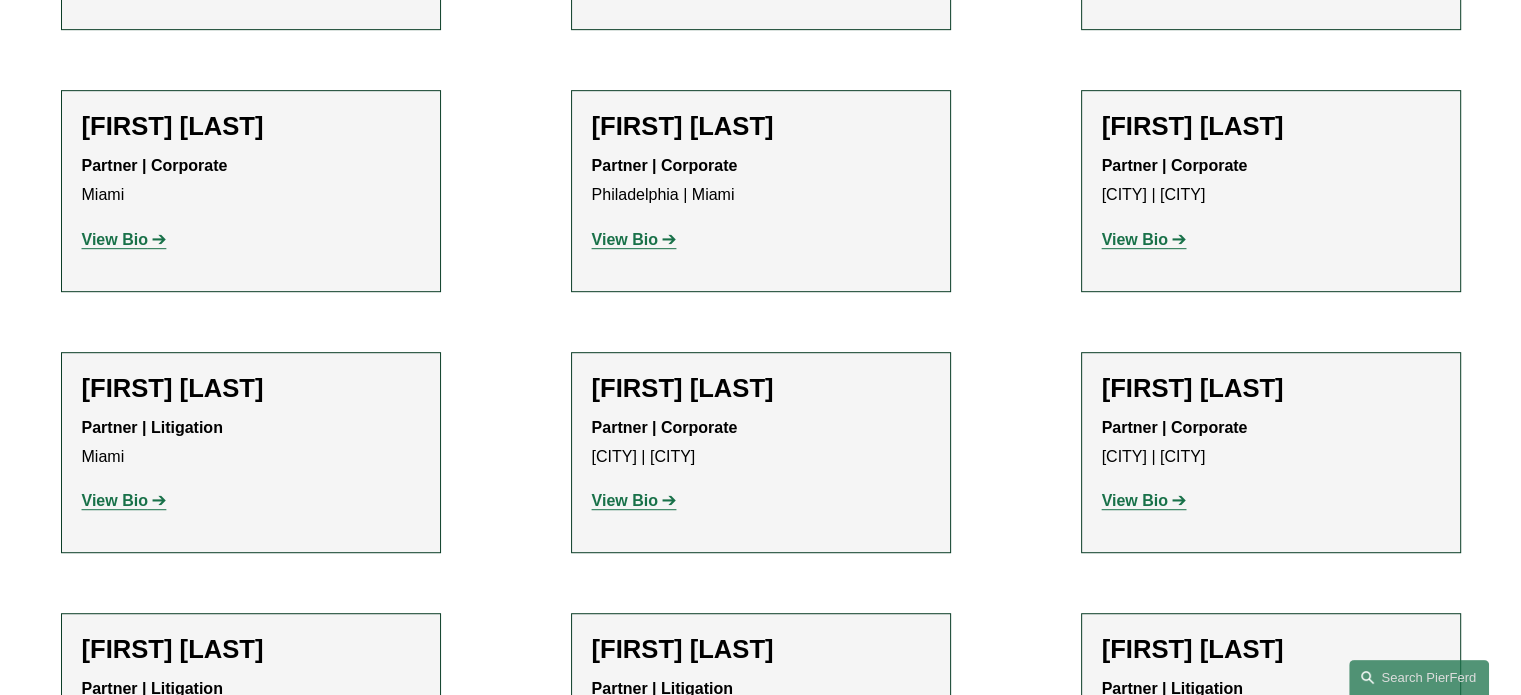 scroll, scrollTop: 1200, scrollLeft: 0, axis: vertical 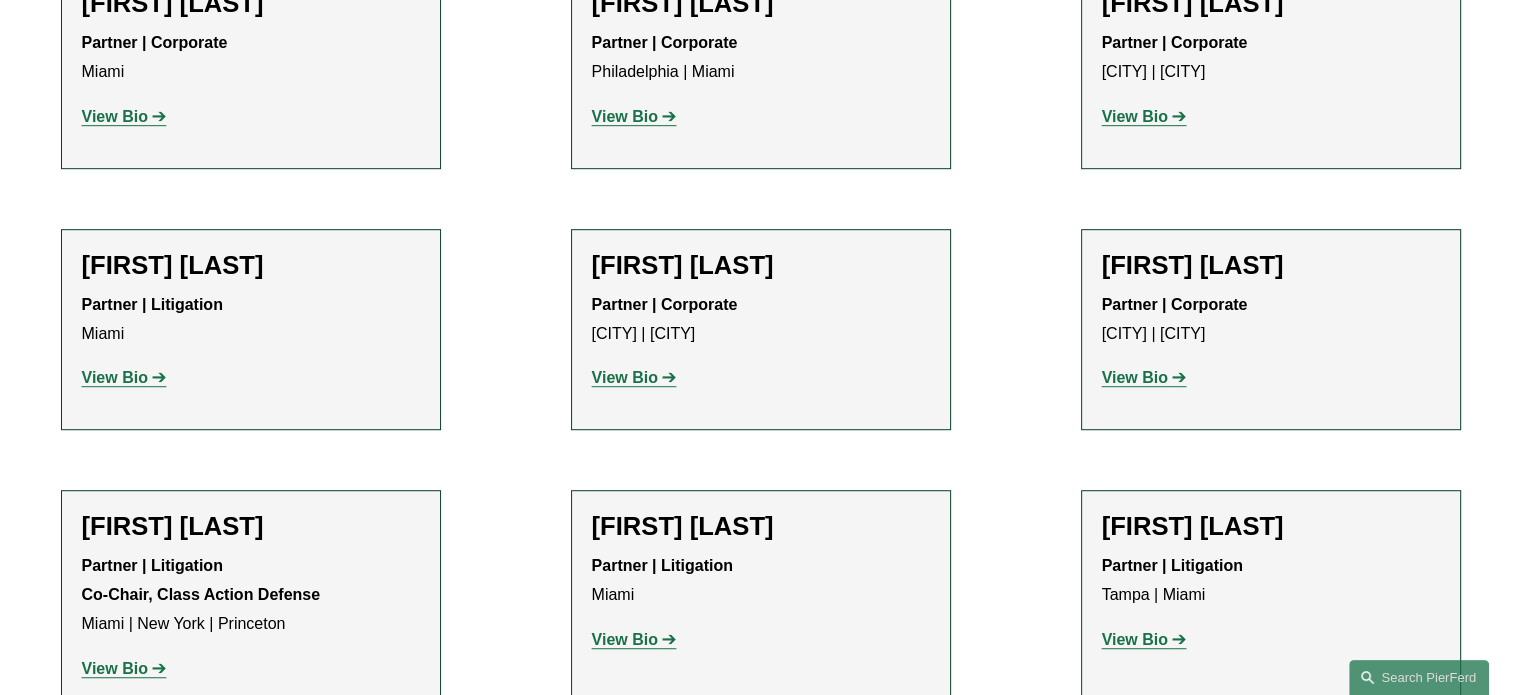 click on "View Bio" 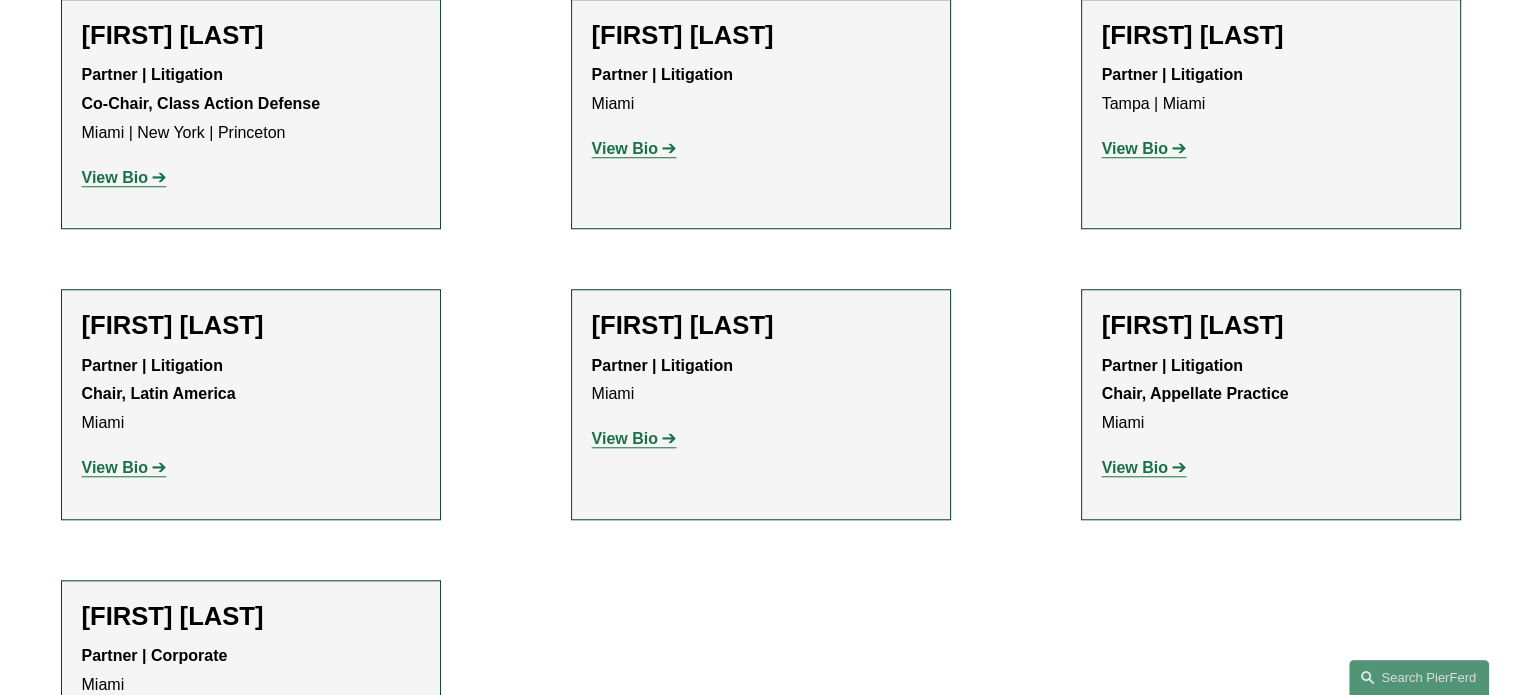 scroll, scrollTop: 1700, scrollLeft: 0, axis: vertical 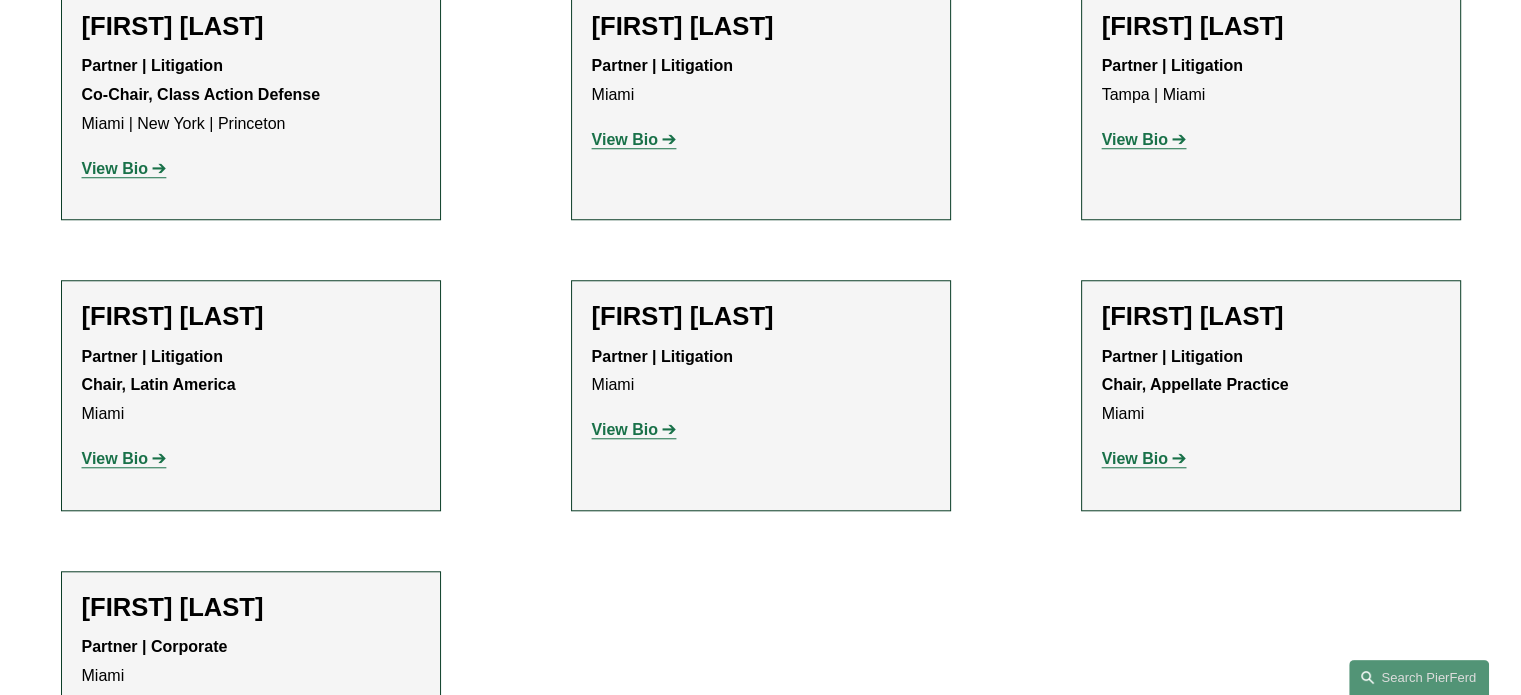 click on "View Bio" 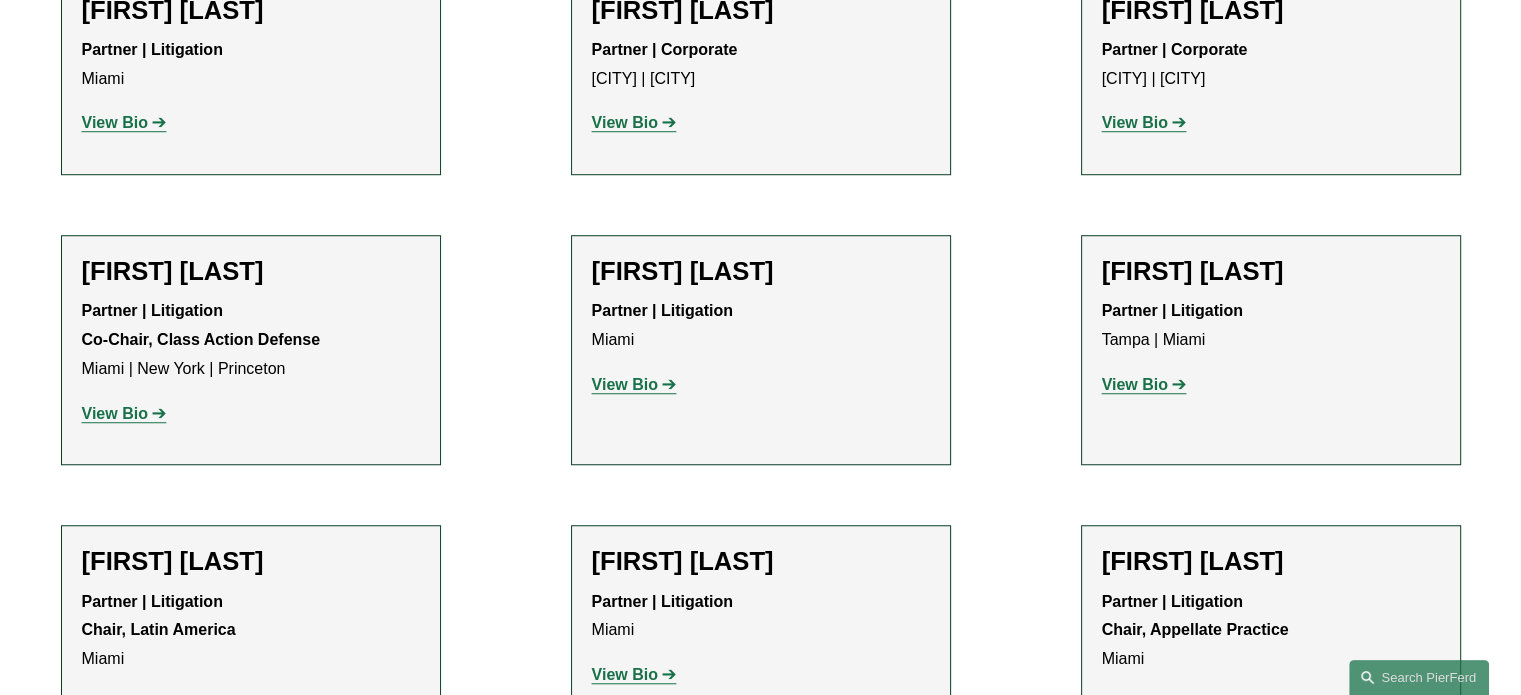 scroll, scrollTop: 1500, scrollLeft: 0, axis: vertical 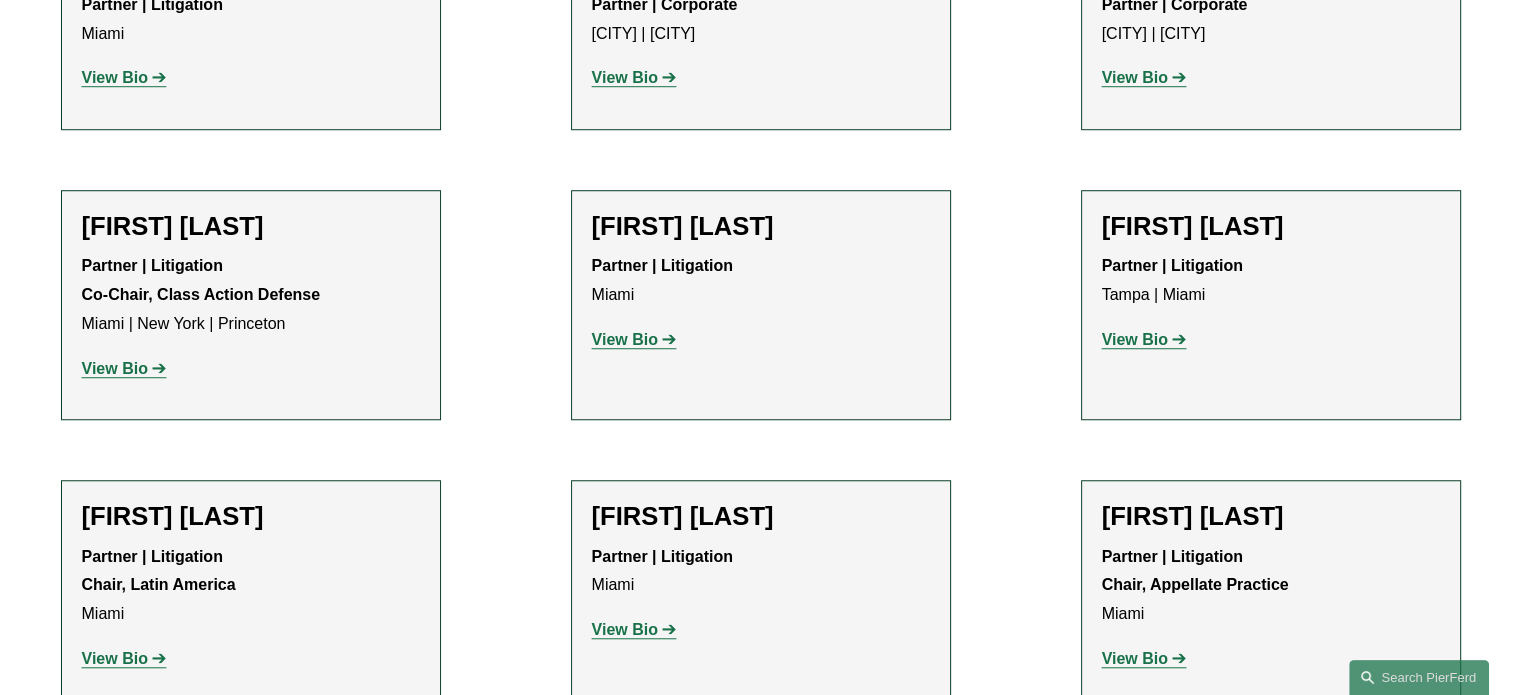 click on "View Bio" 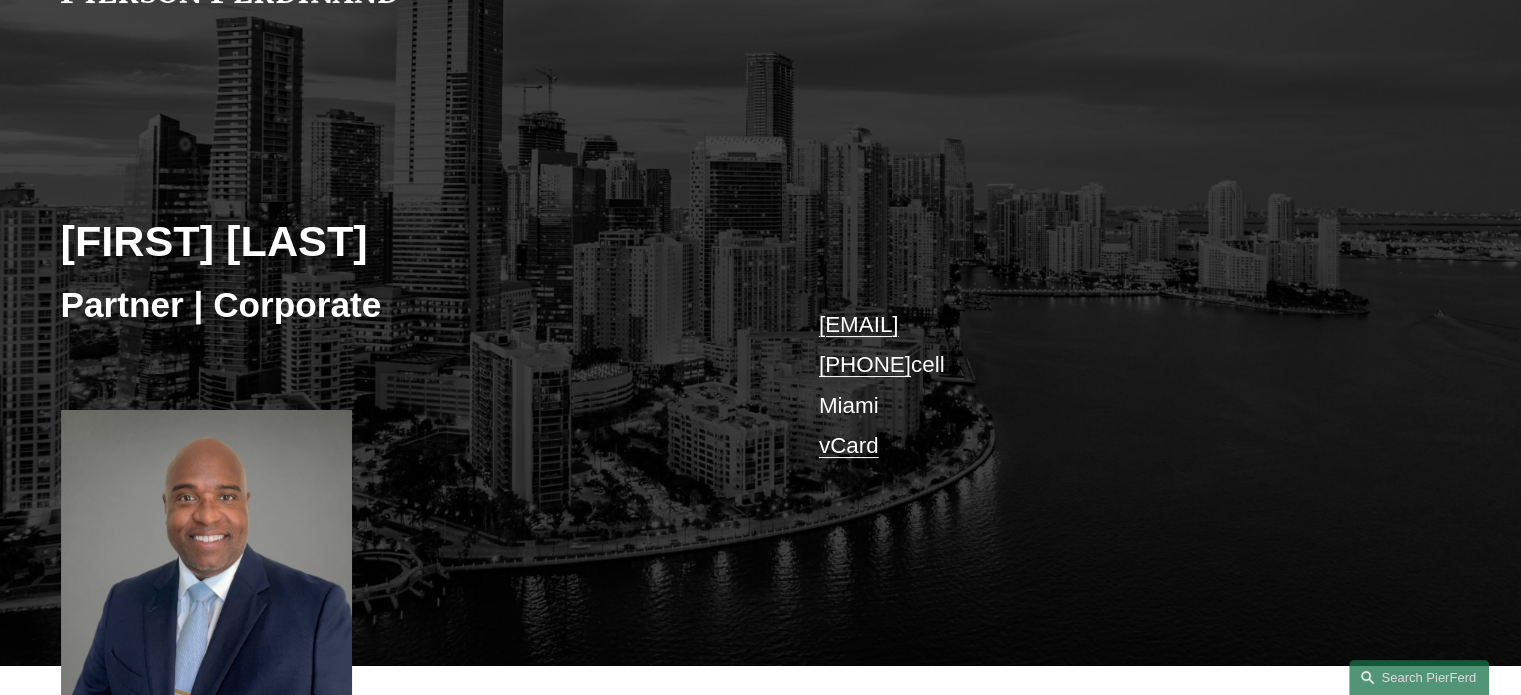 scroll, scrollTop: 400, scrollLeft: 0, axis: vertical 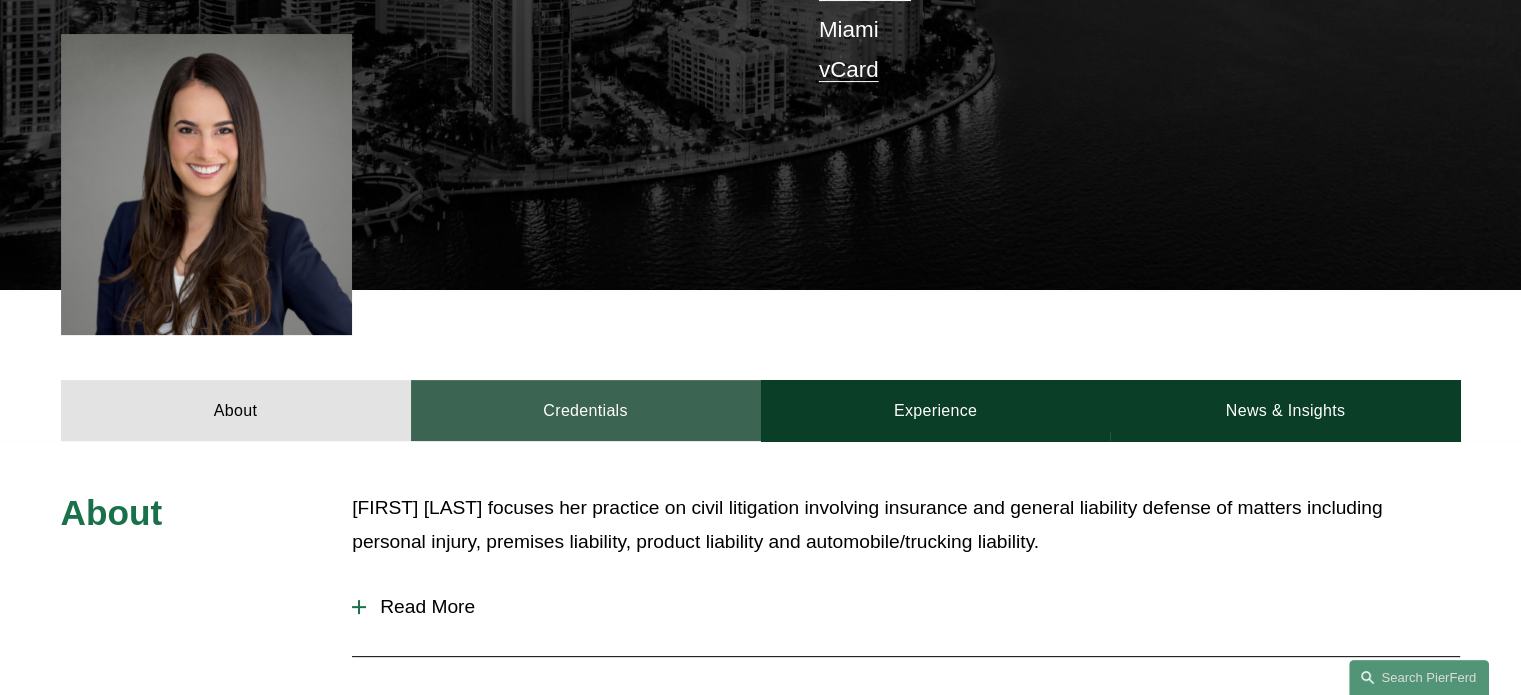 click on "Credentials" at bounding box center [586, 410] 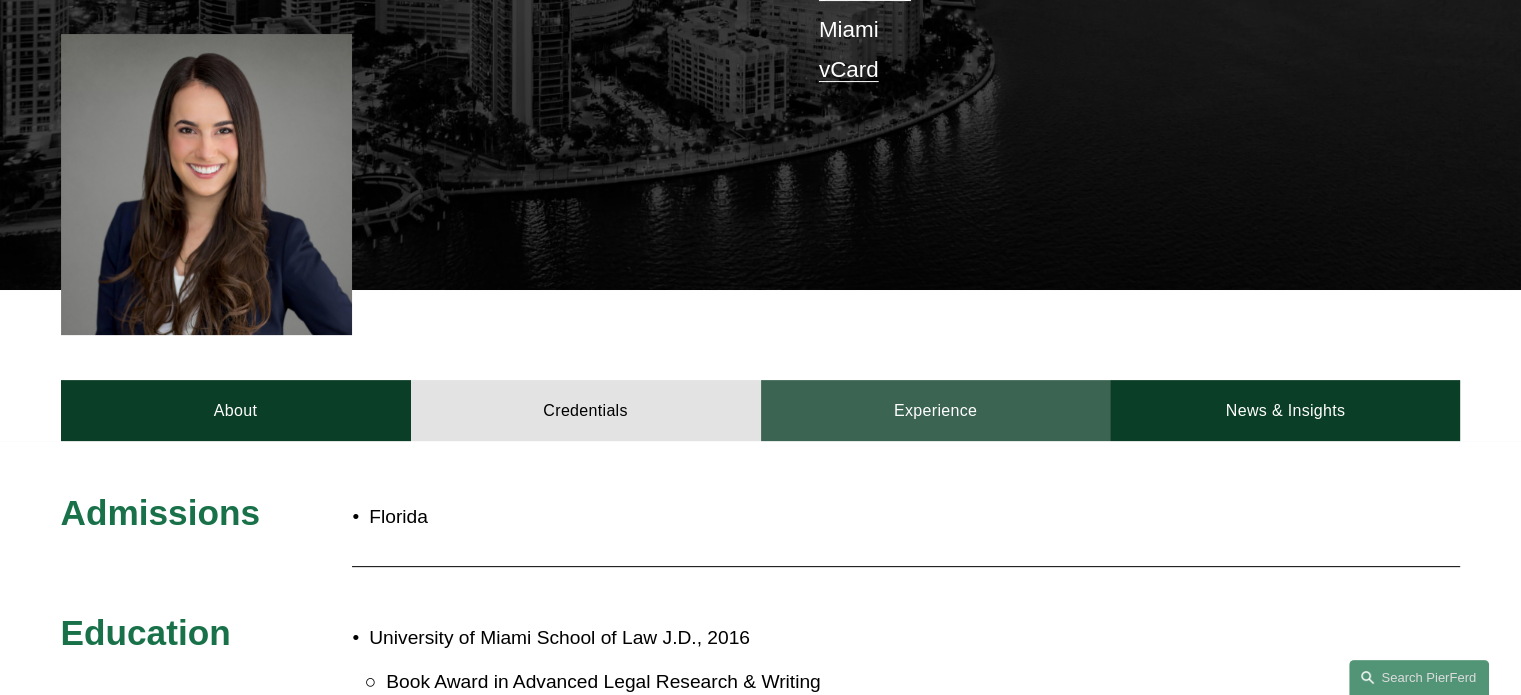 click on "Experience" at bounding box center (936, 410) 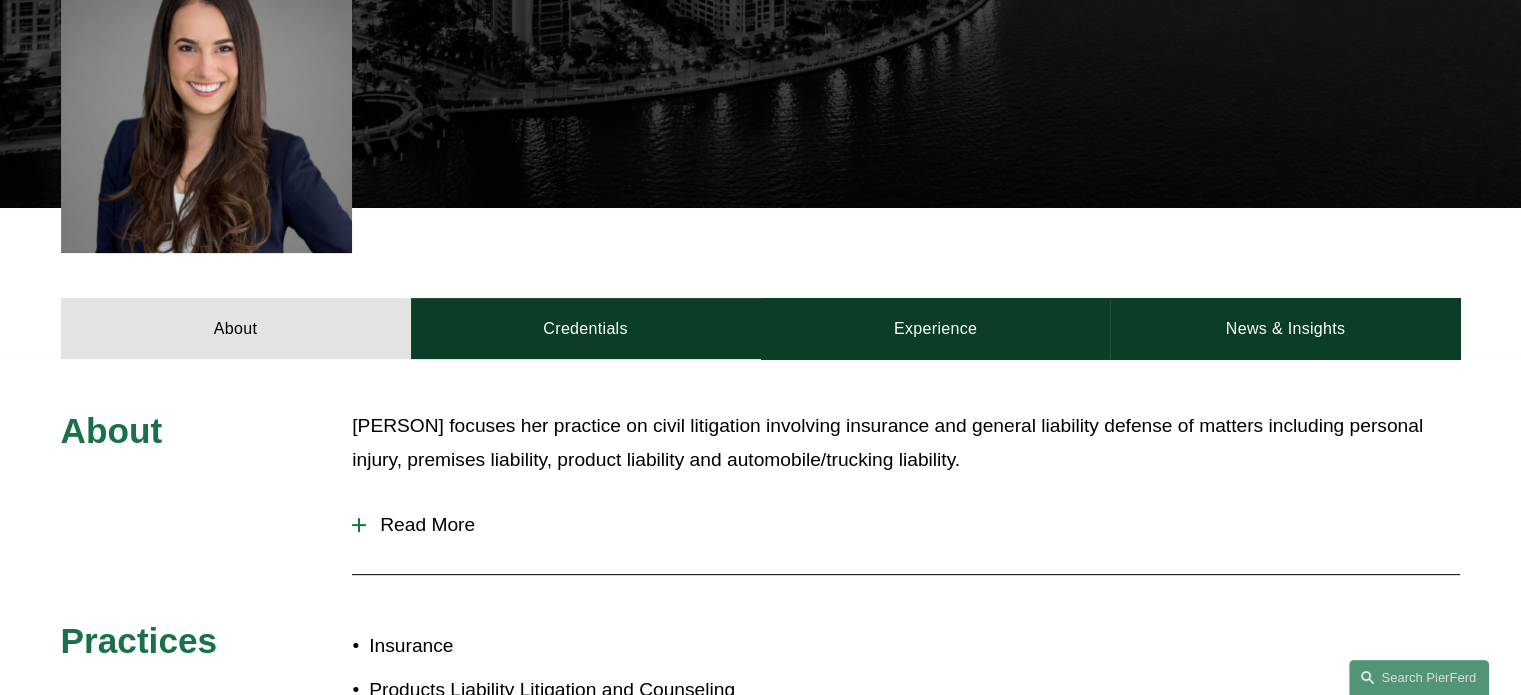 scroll, scrollTop: 600, scrollLeft: 0, axis: vertical 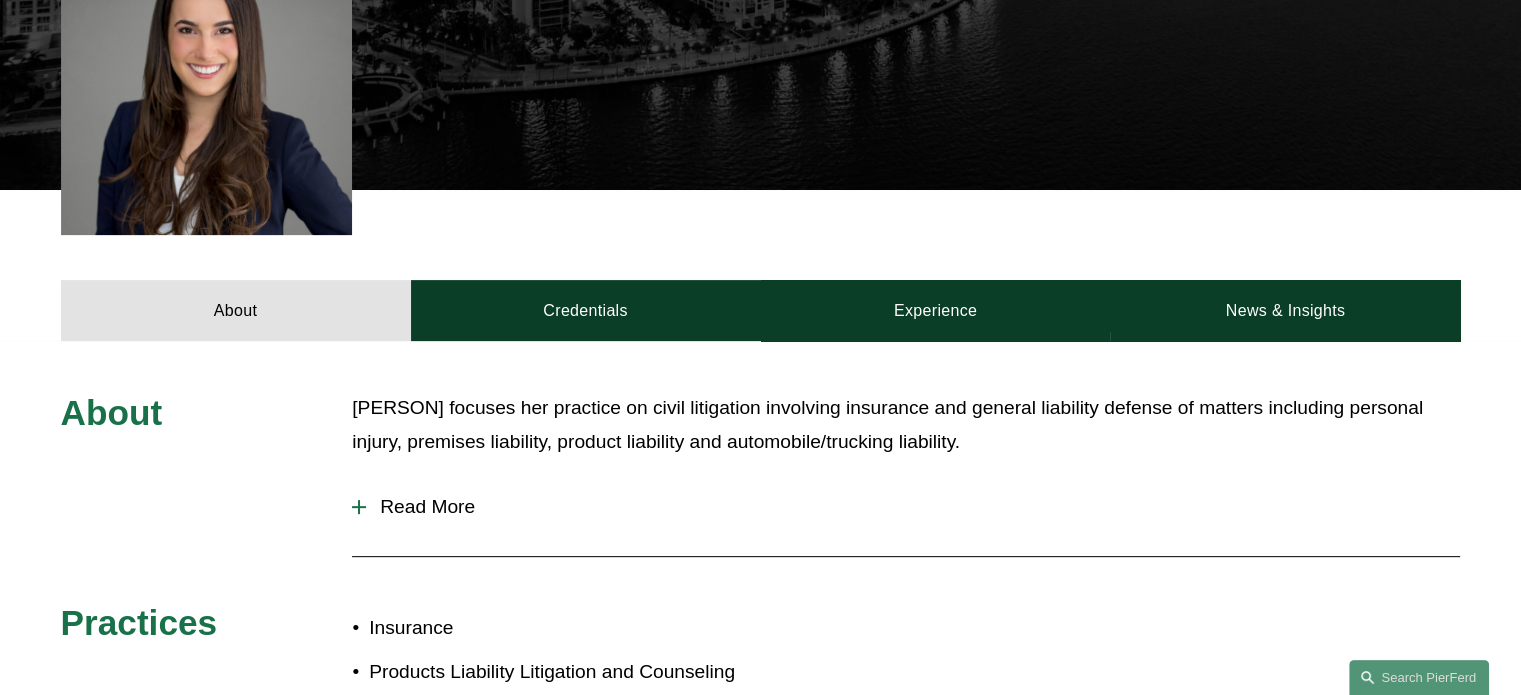 click on "Read More" at bounding box center [913, 507] 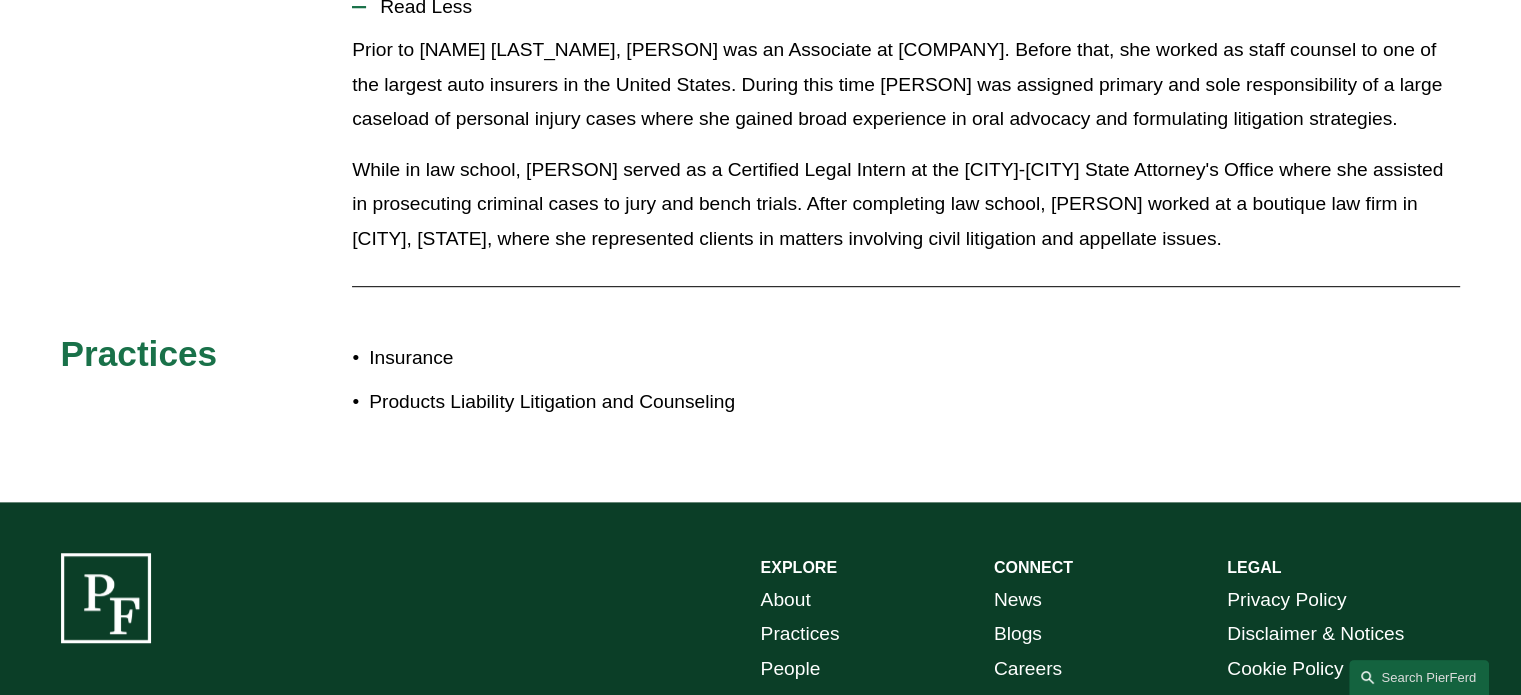 scroll, scrollTop: 600, scrollLeft: 0, axis: vertical 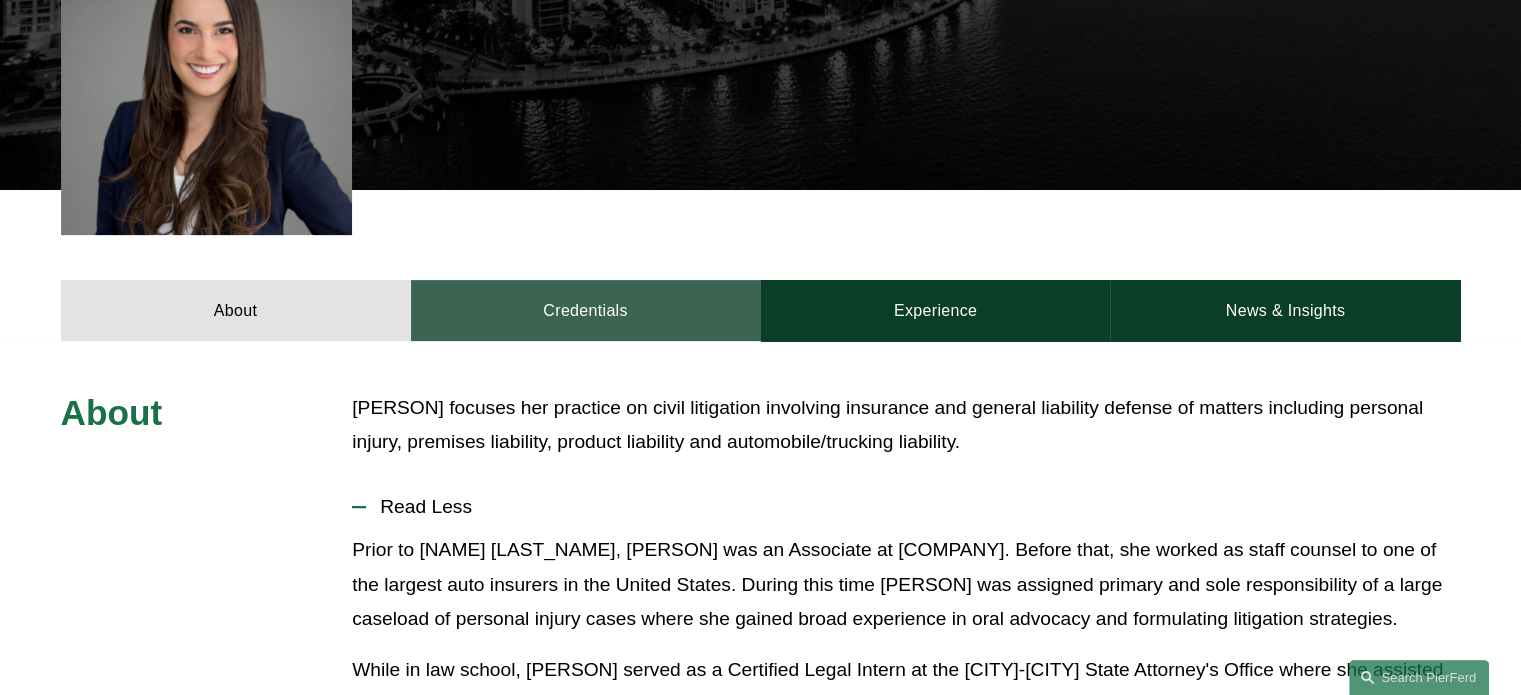 click on "Credentials" at bounding box center (586, 310) 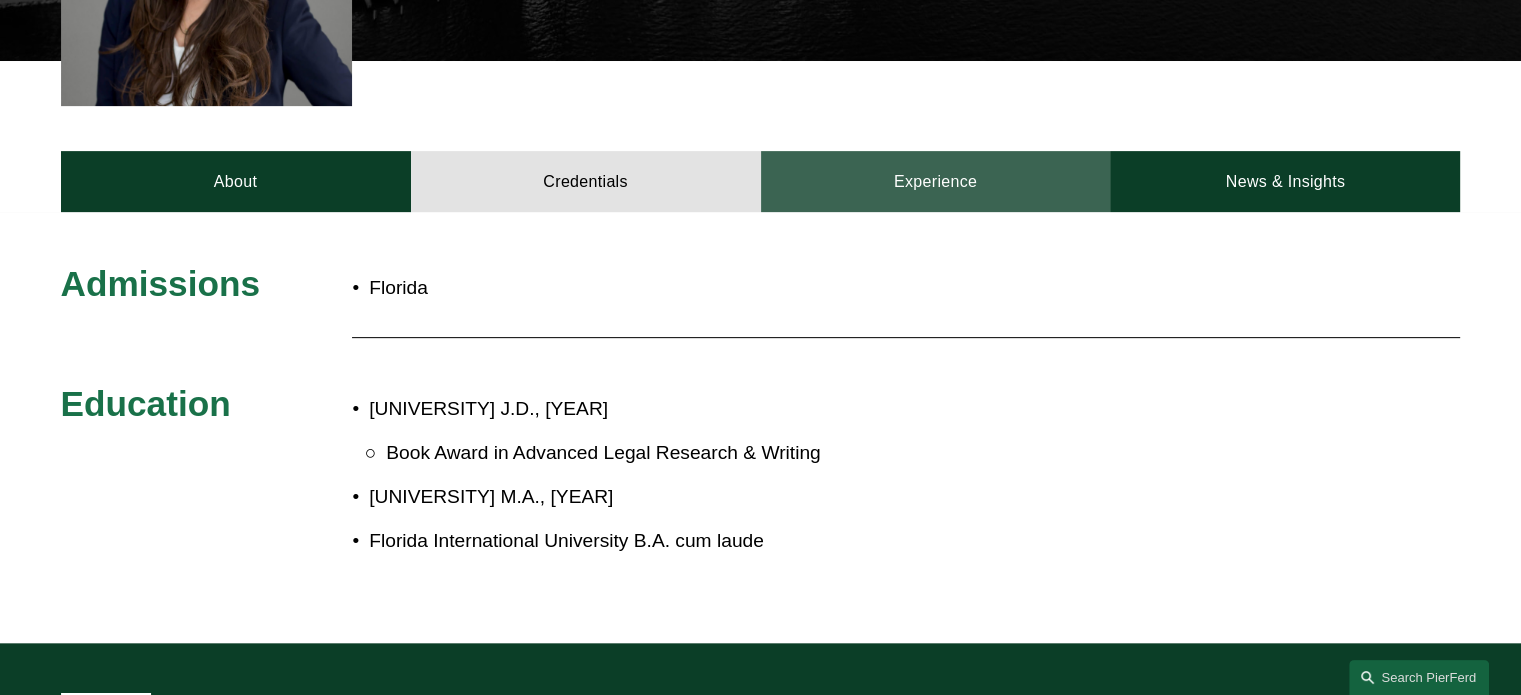 scroll, scrollTop: 700, scrollLeft: 0, axis: vertical 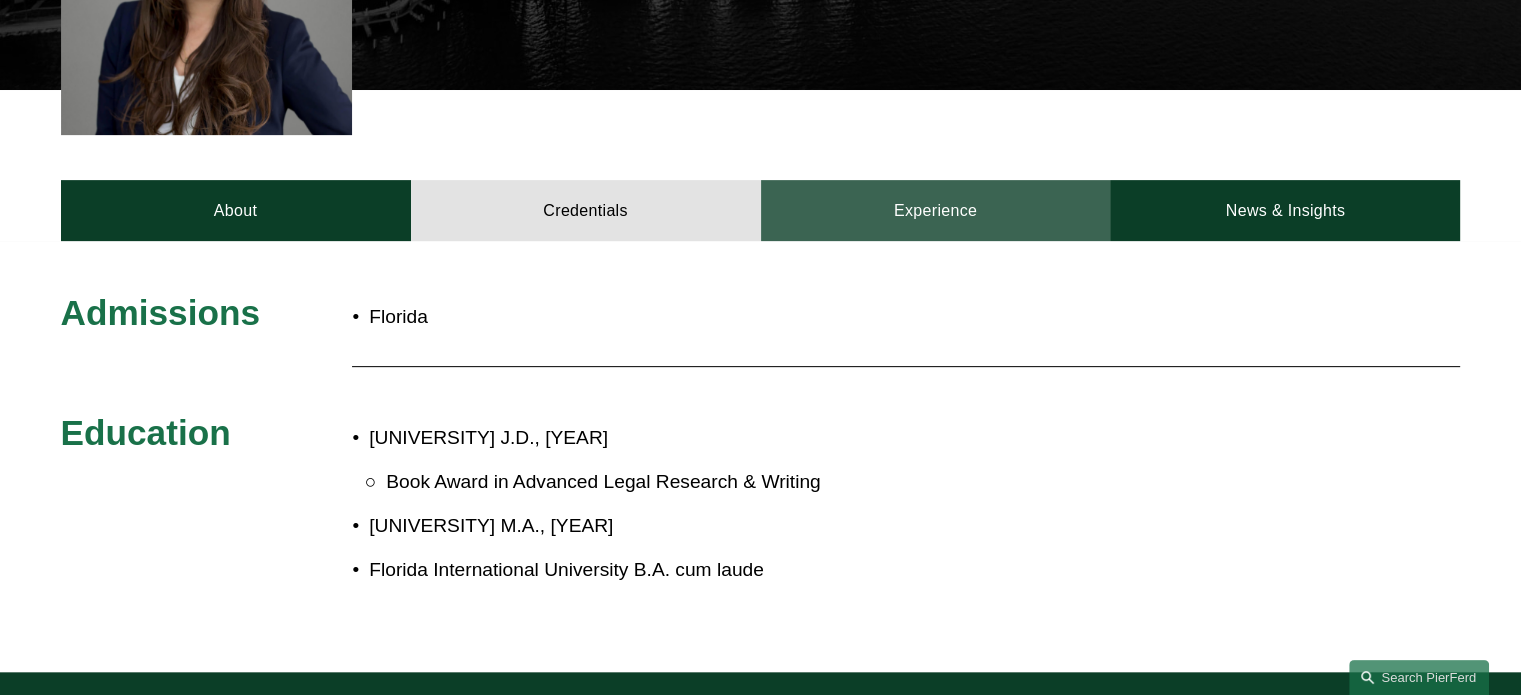 click on "Experience" at bounding box center [936, 210] 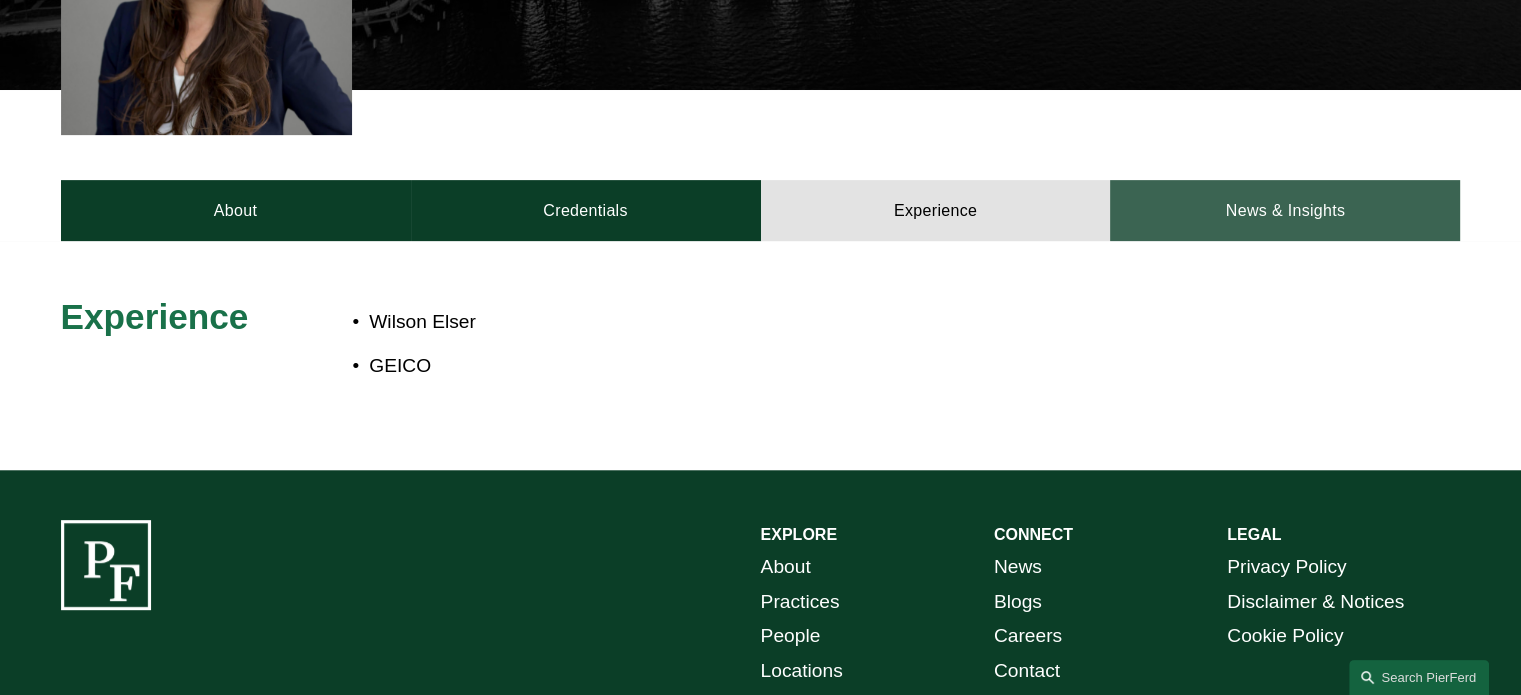 click on "News & Insights" at bounding box center [1285, 210] 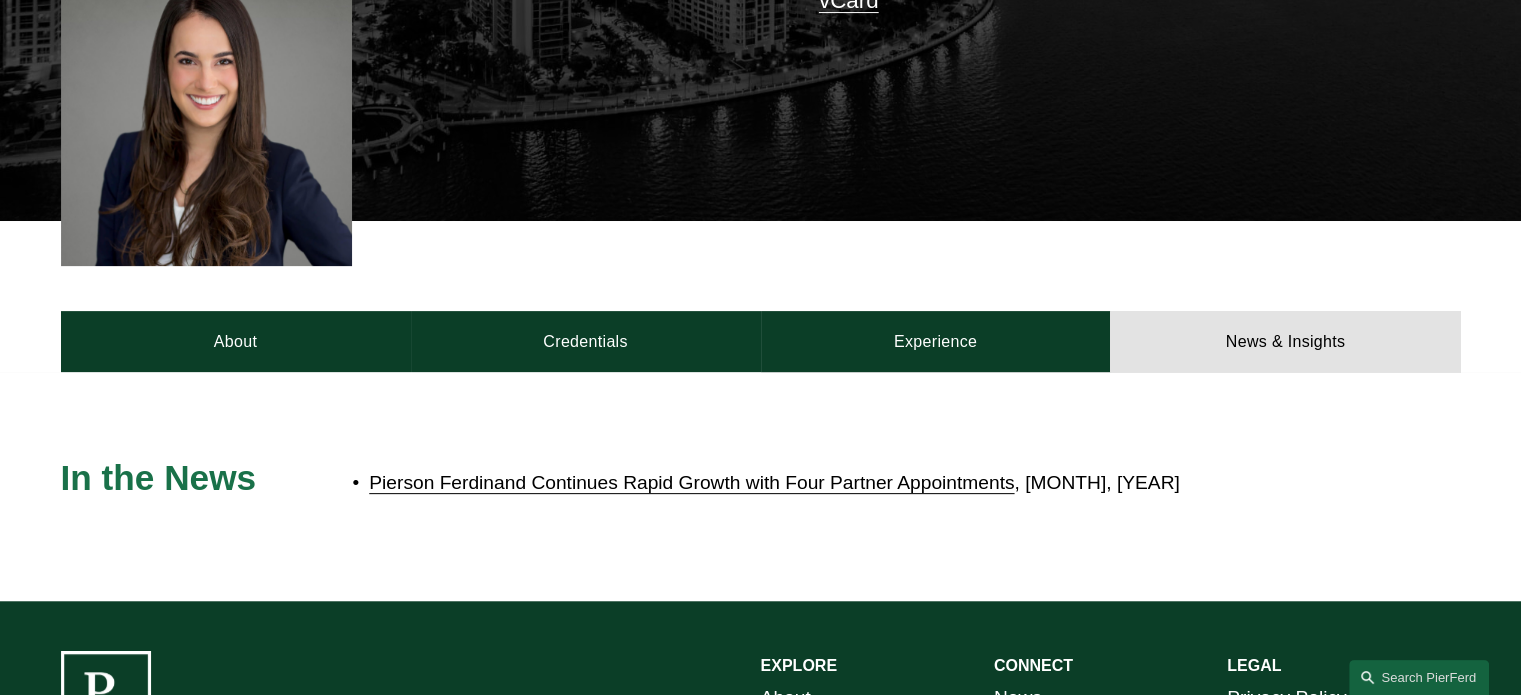 scroll, scrollTop: 600, scrollLeft: 0, axis: vertical 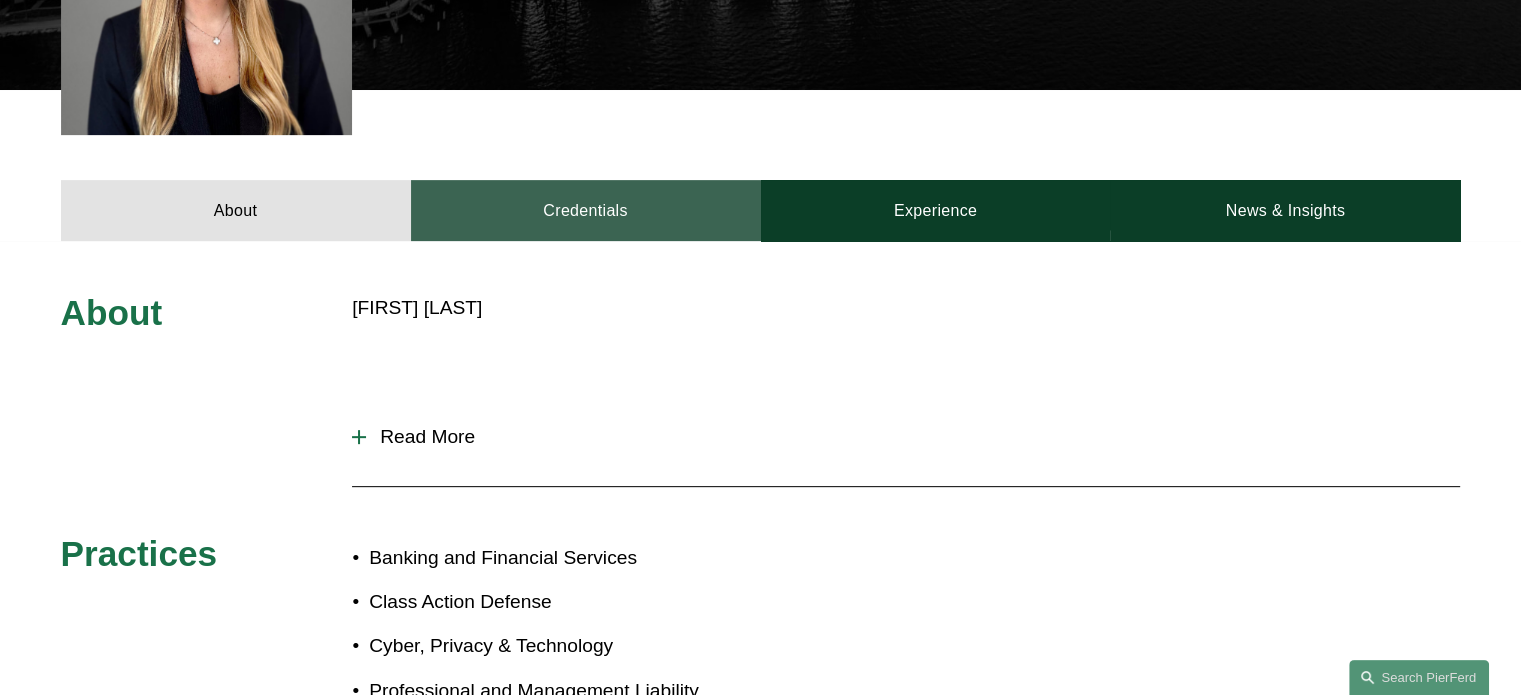 click on "Credentials" at bounding box center (586, 210) 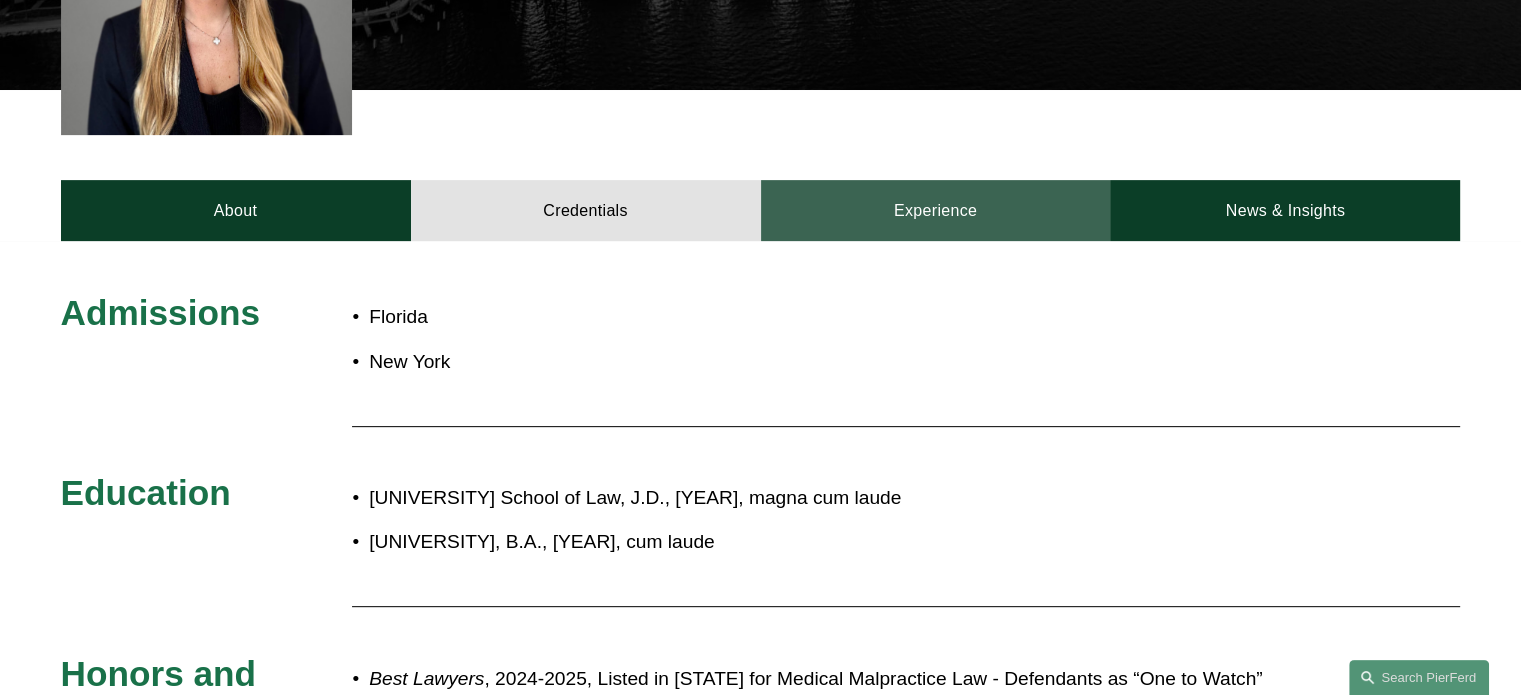 click on "Experience" at bounding box center [936, 210] 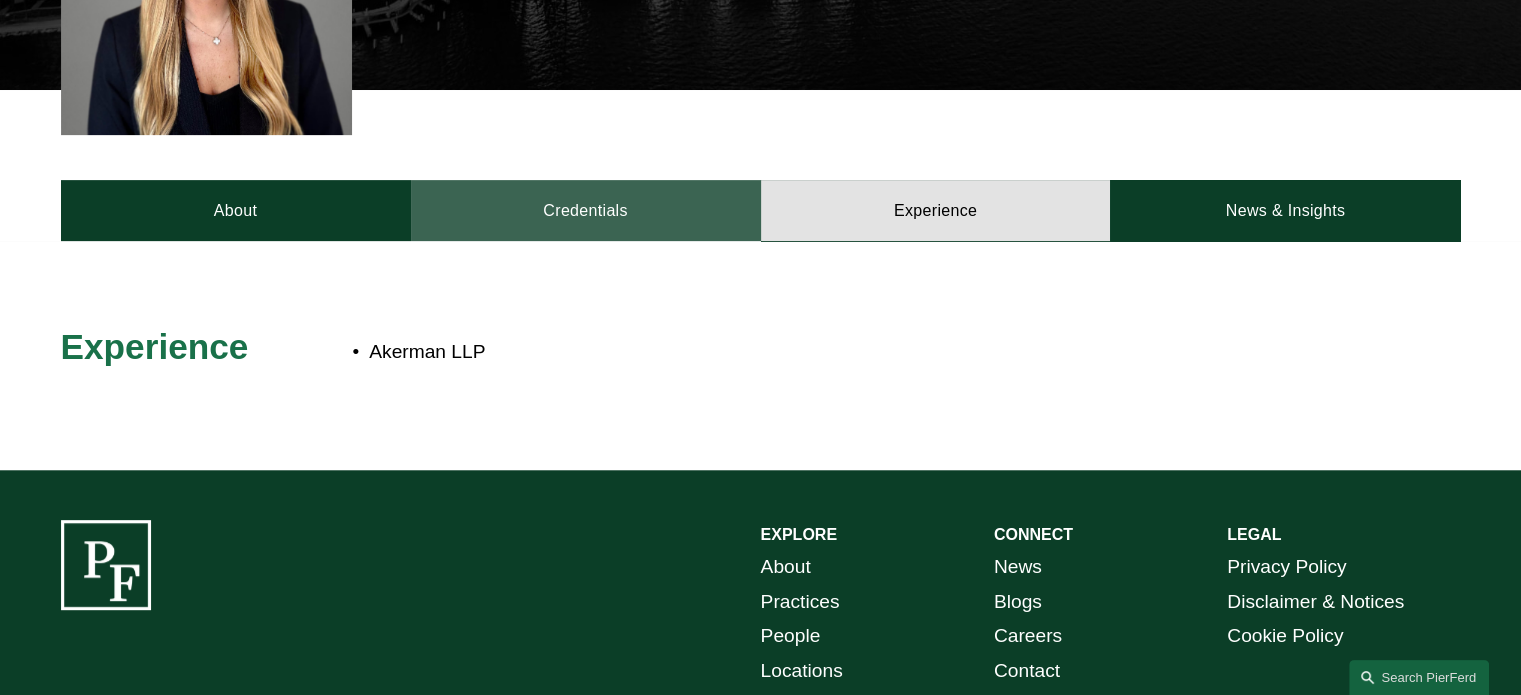 click on "Credentials" at bounding box center [586, 210] 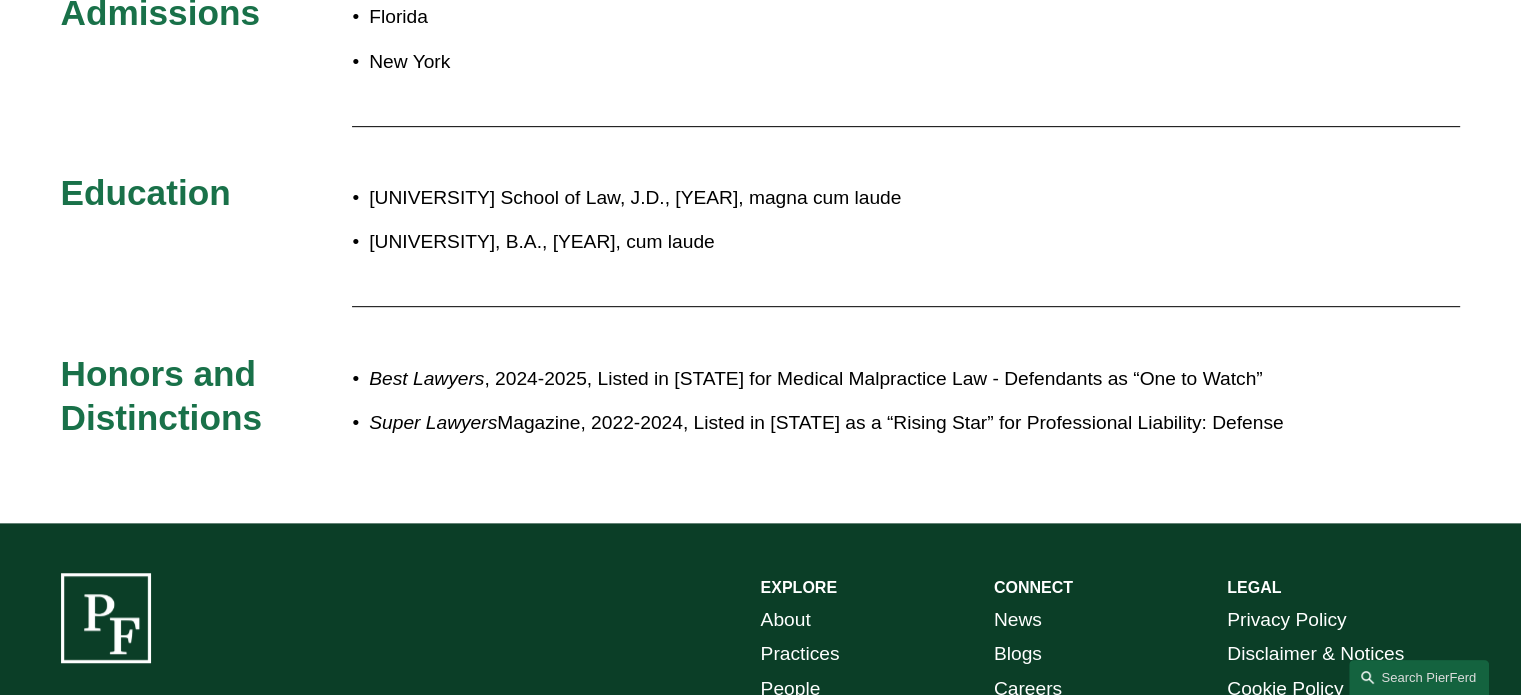 scroll, scrollTop: 600, scrollLeft: 0, axis: vertical 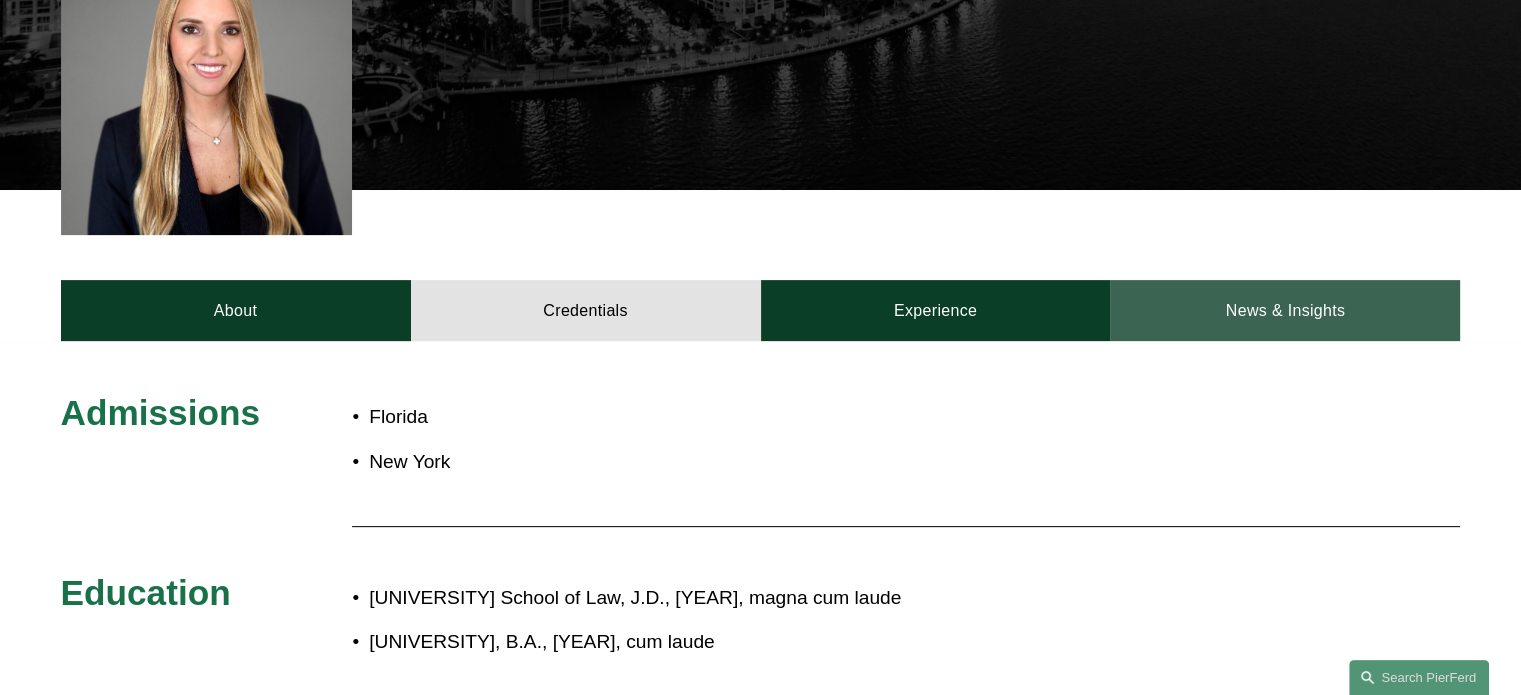 click on "News & Insights" at bounding box center (1285, 310) 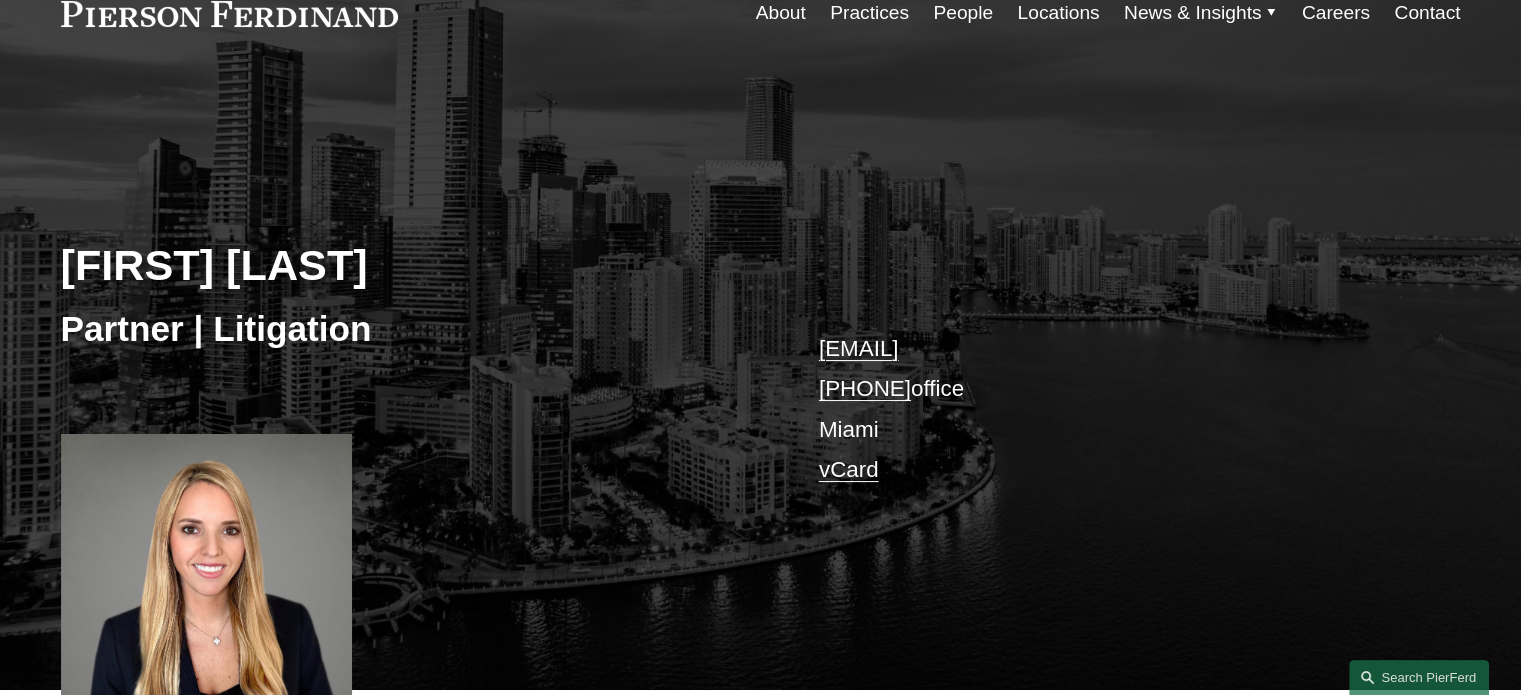 scroll, scrollTop: 0, scrollLeft: 0, axis: both 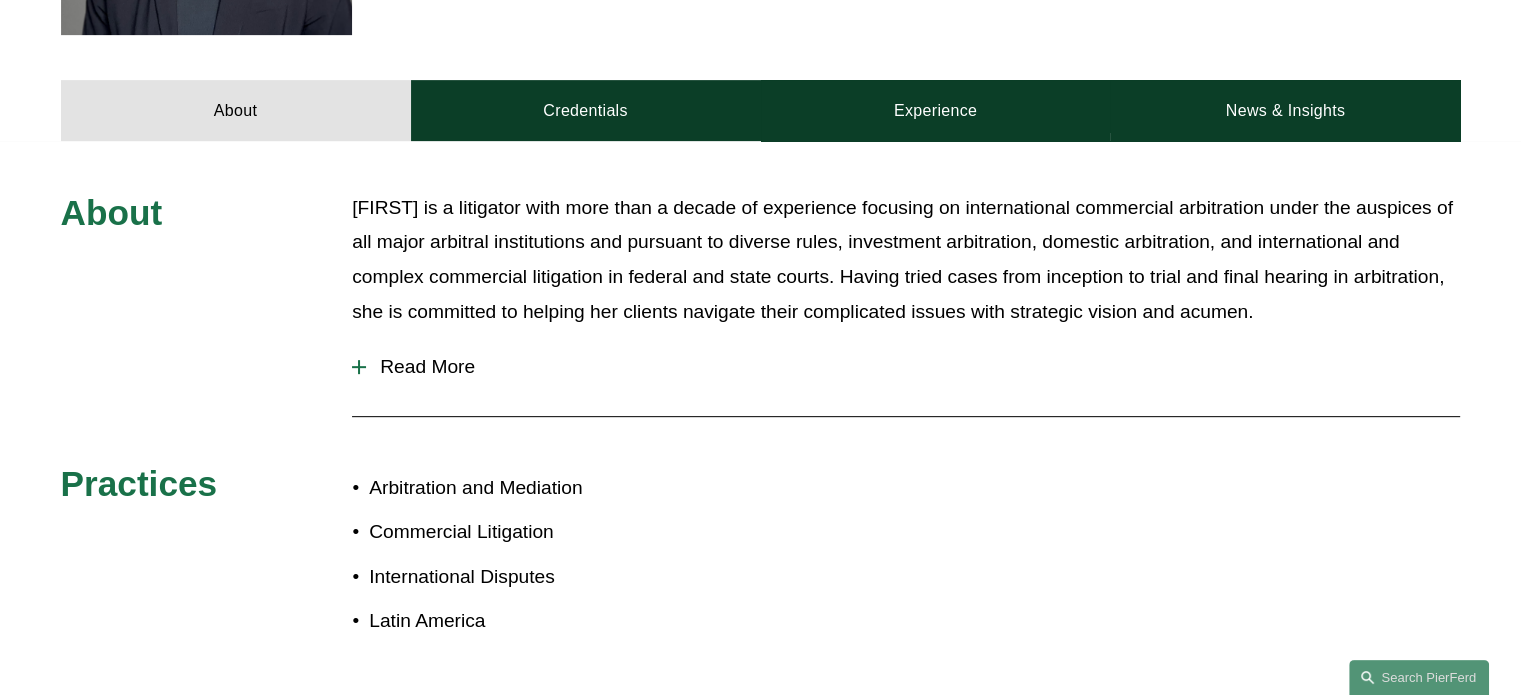 click on "About
[FIRST] is a litigator with more than a decade of experience focusing on international commercial arbitration under the auspices of all major arbitral institutions and pursuant to diverse rules, investment arbitration, domestic arbitration, and international and complex commercial litigation in federal and state courts. Having tried cases from inception to trial and final hearing in arbitration, she is committed to helping her clients navigate their complicated issues with strategic vision and acumen.
Read More
Practices
Latin America" at bounding box center [760, 432] 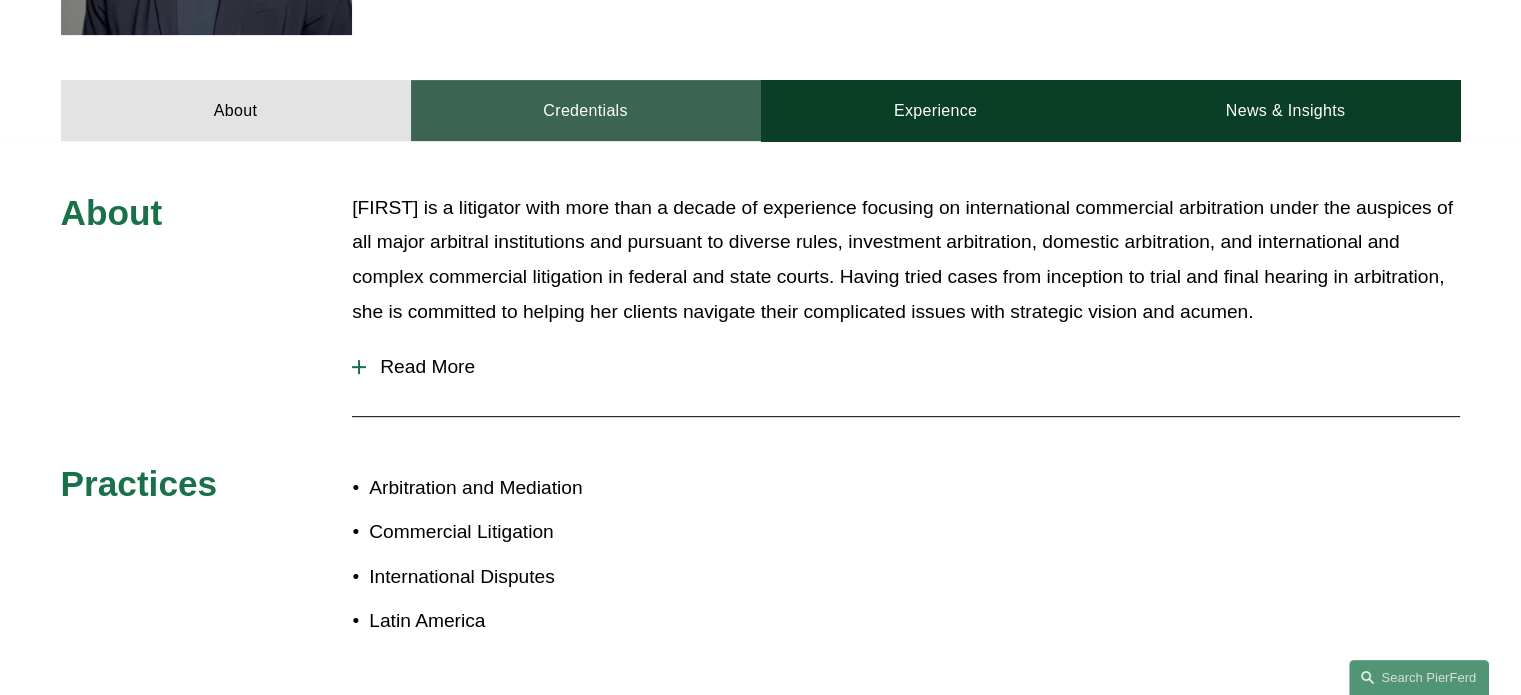 click on "Credentials" at bounding box center (586, 110) 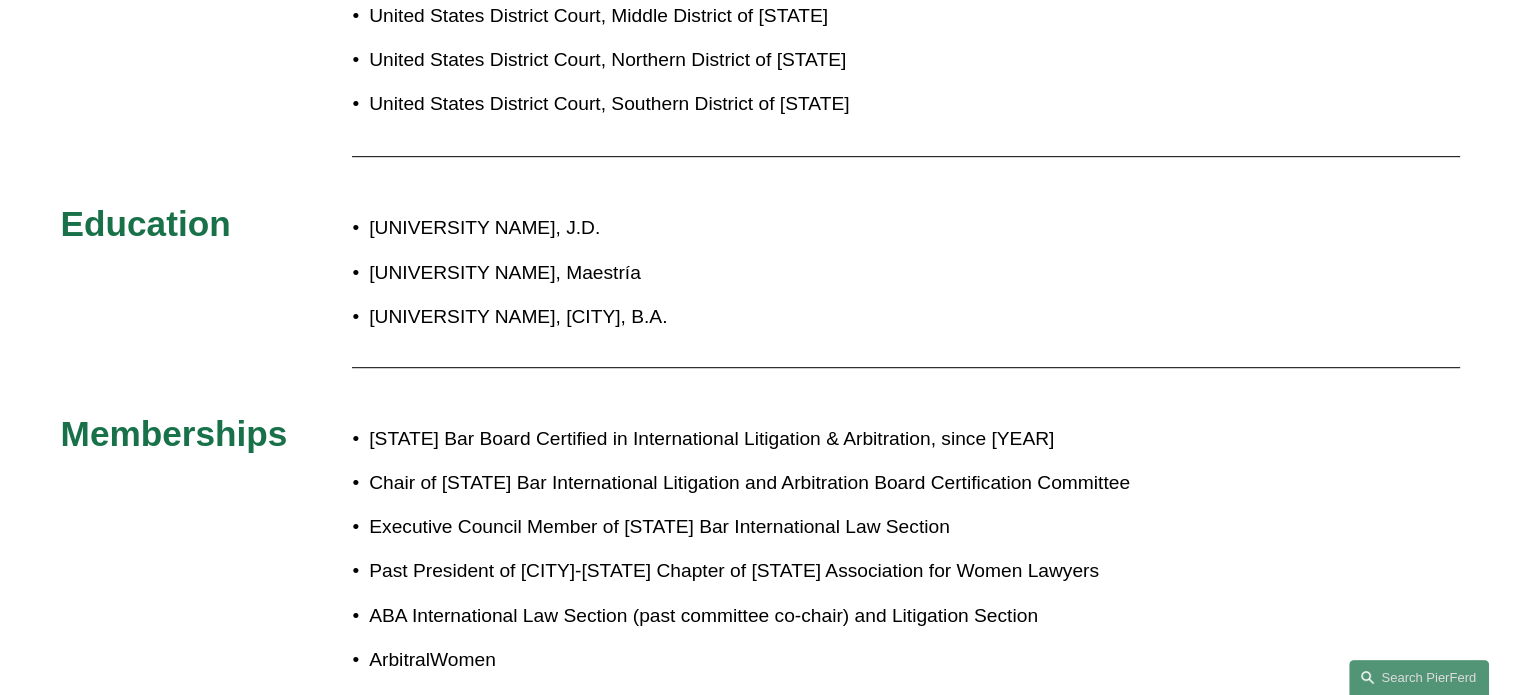 scroll, scrollTop: 900, scrollLeft: 0, axis: vertical 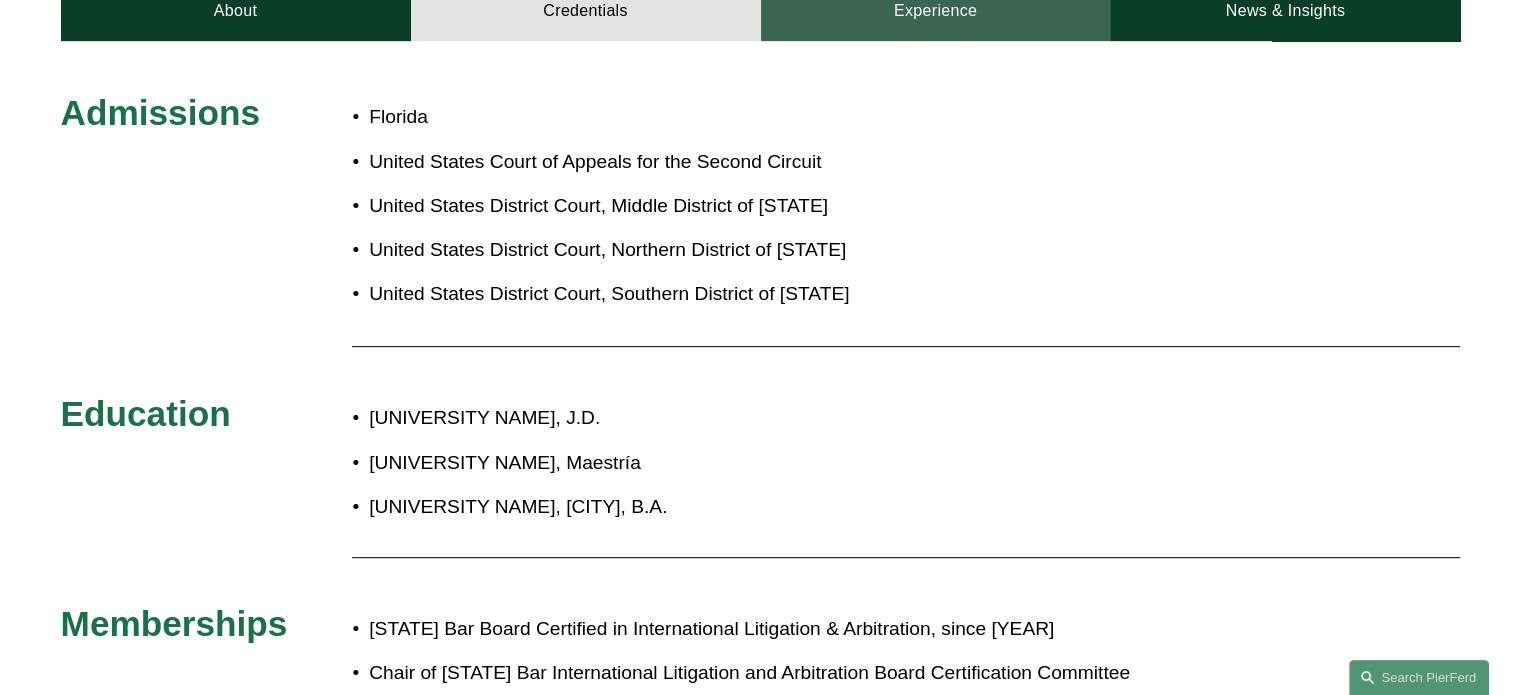 click on "Experience" at bounding box center (936, 10) 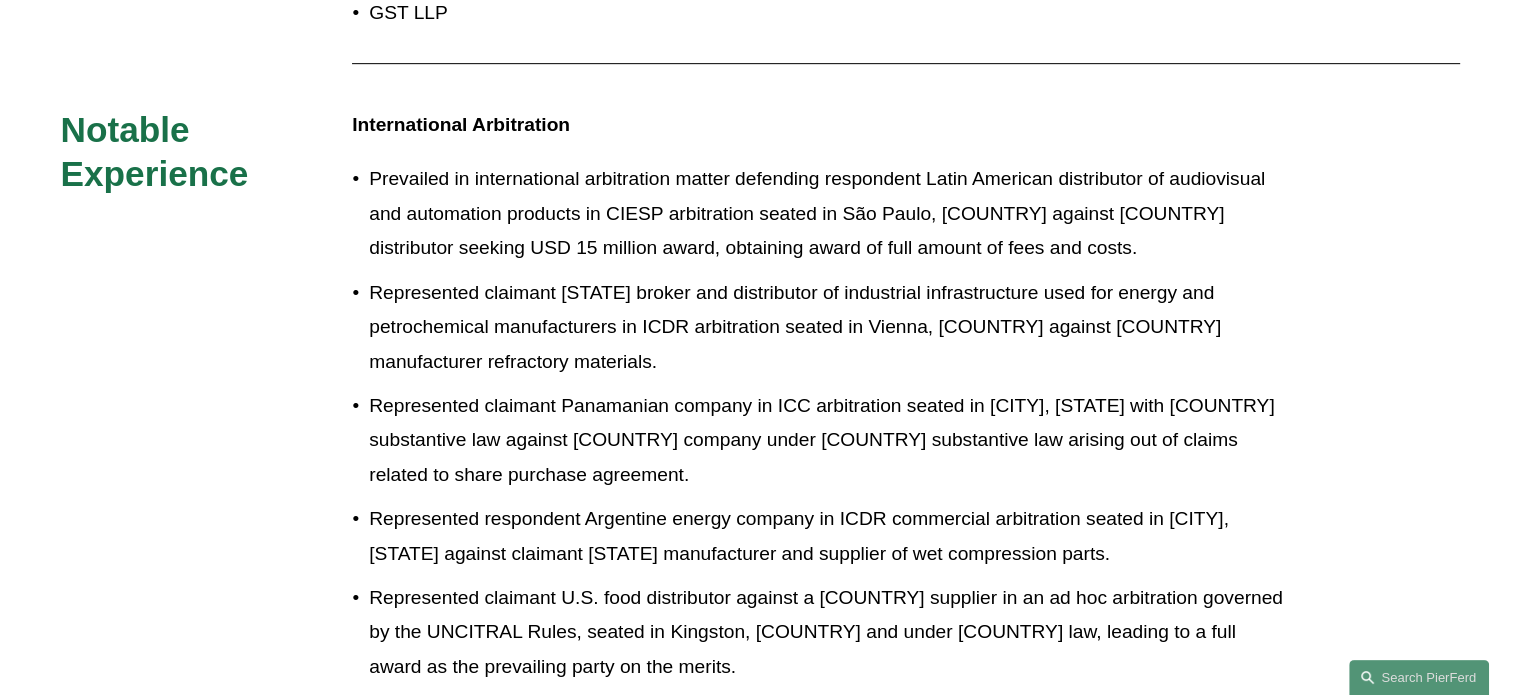 scroll, scrollTop: 600, scrollLeft: 0, axis: vertical 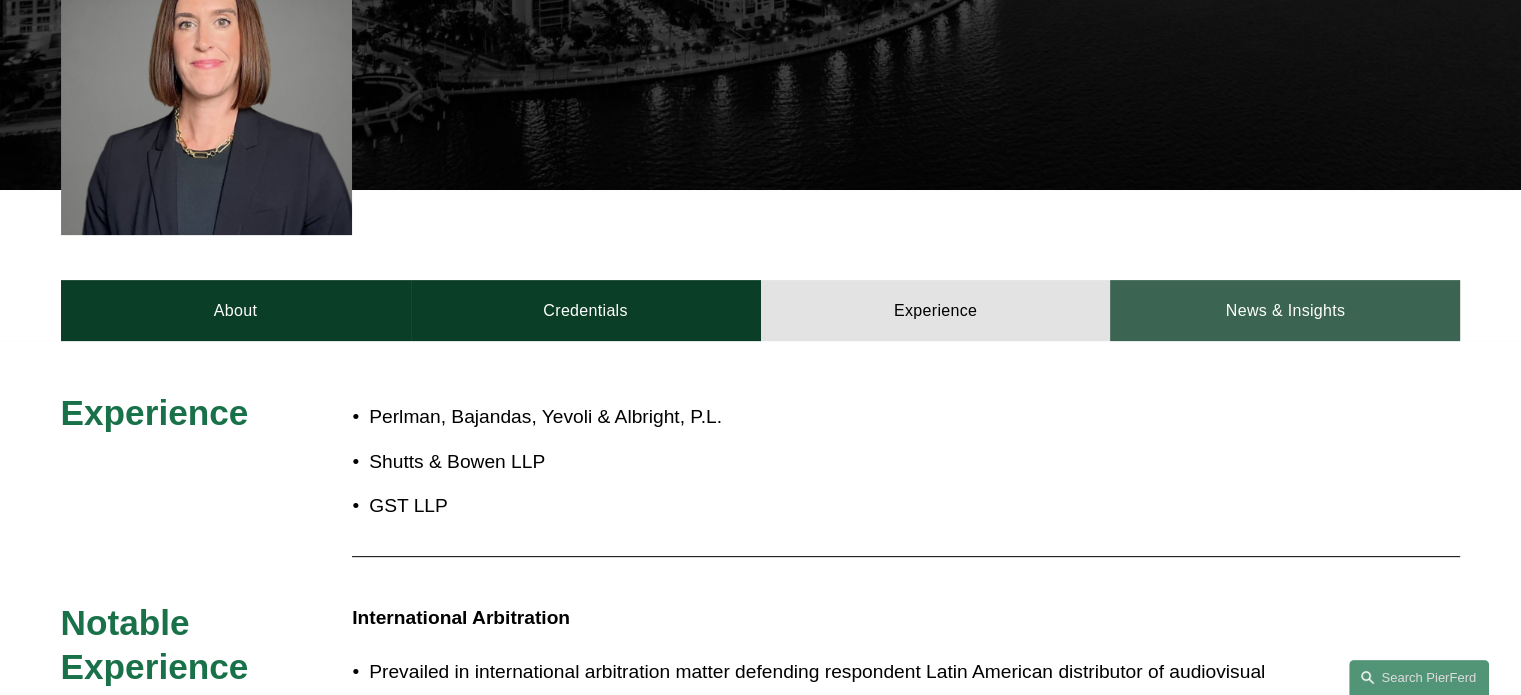 click on "News & Insights" at bounding box center (1285, 310) 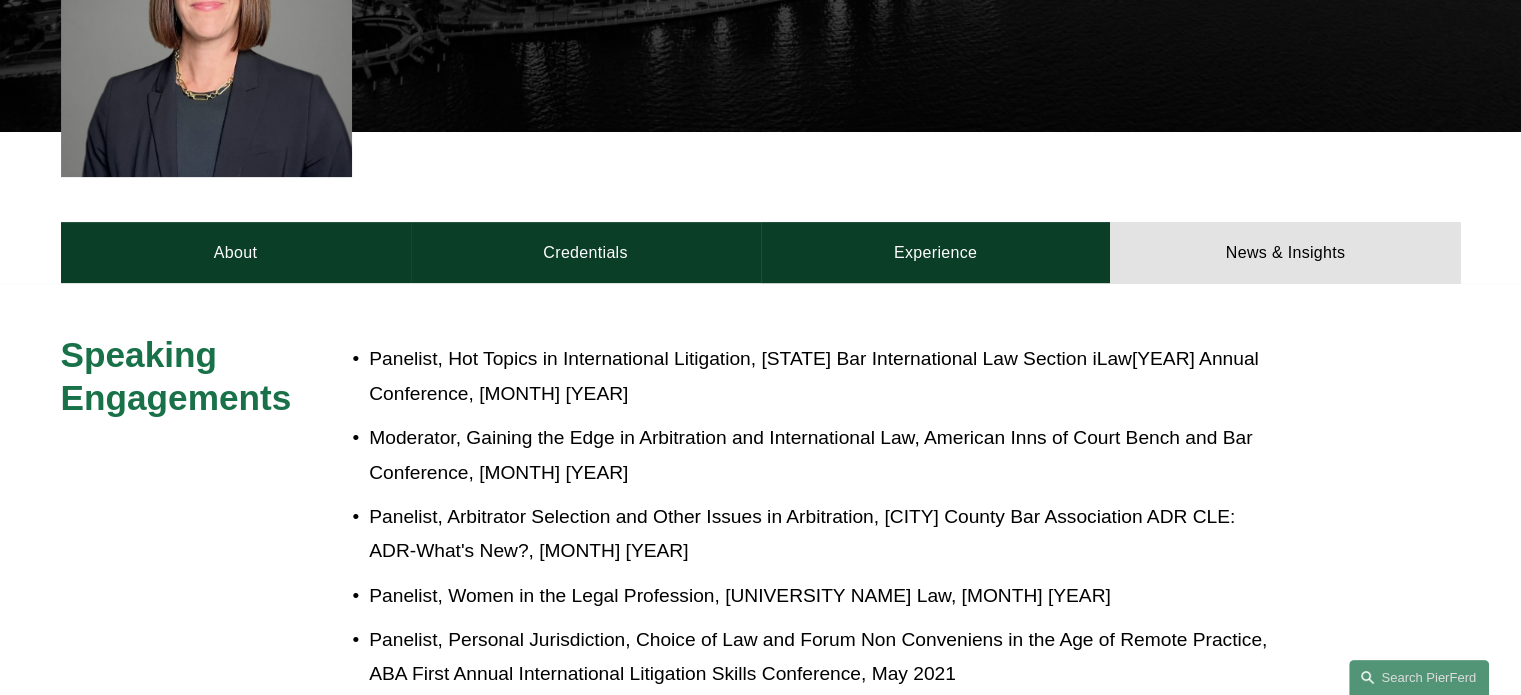 scroll, scrollTop: 400, scrollLeft: 0, axis: vertical 